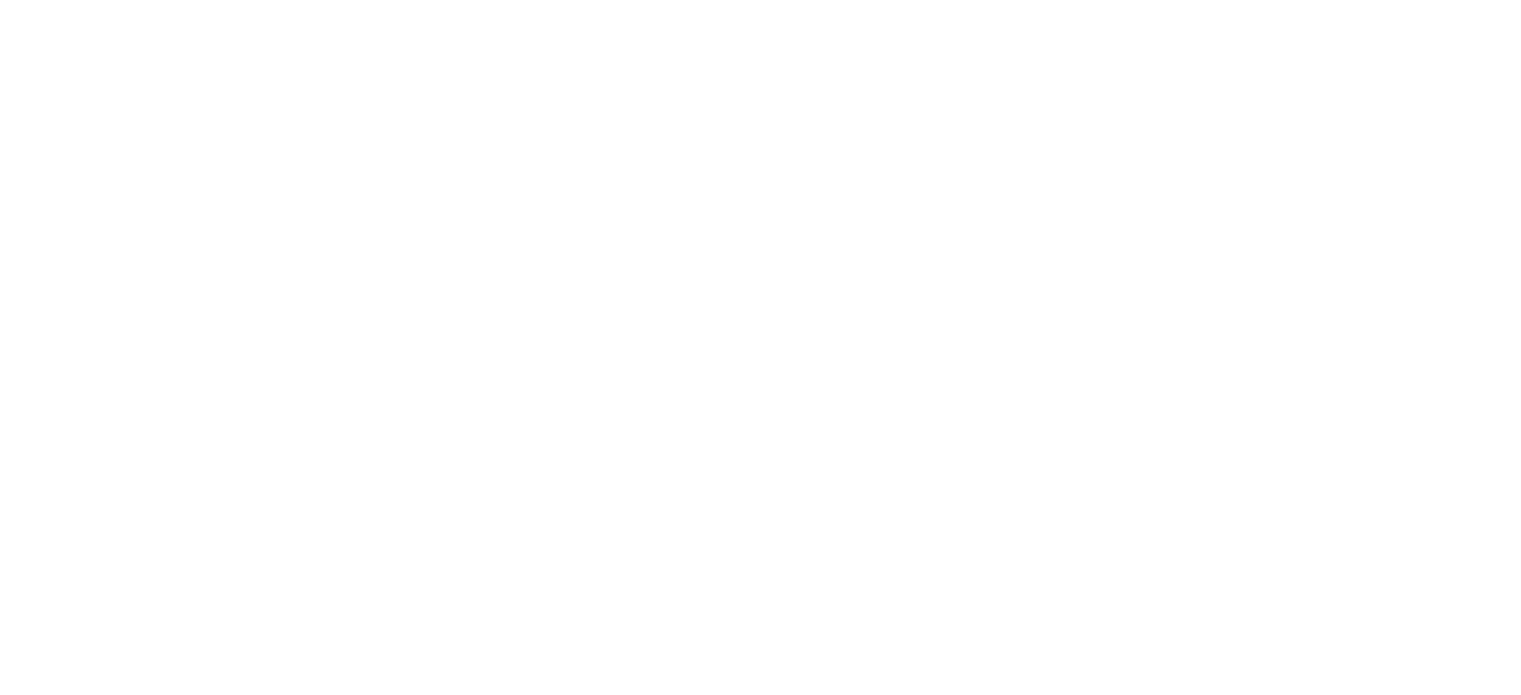 scroll, scrollTop: 0, scrollLeft: 0, axis: both 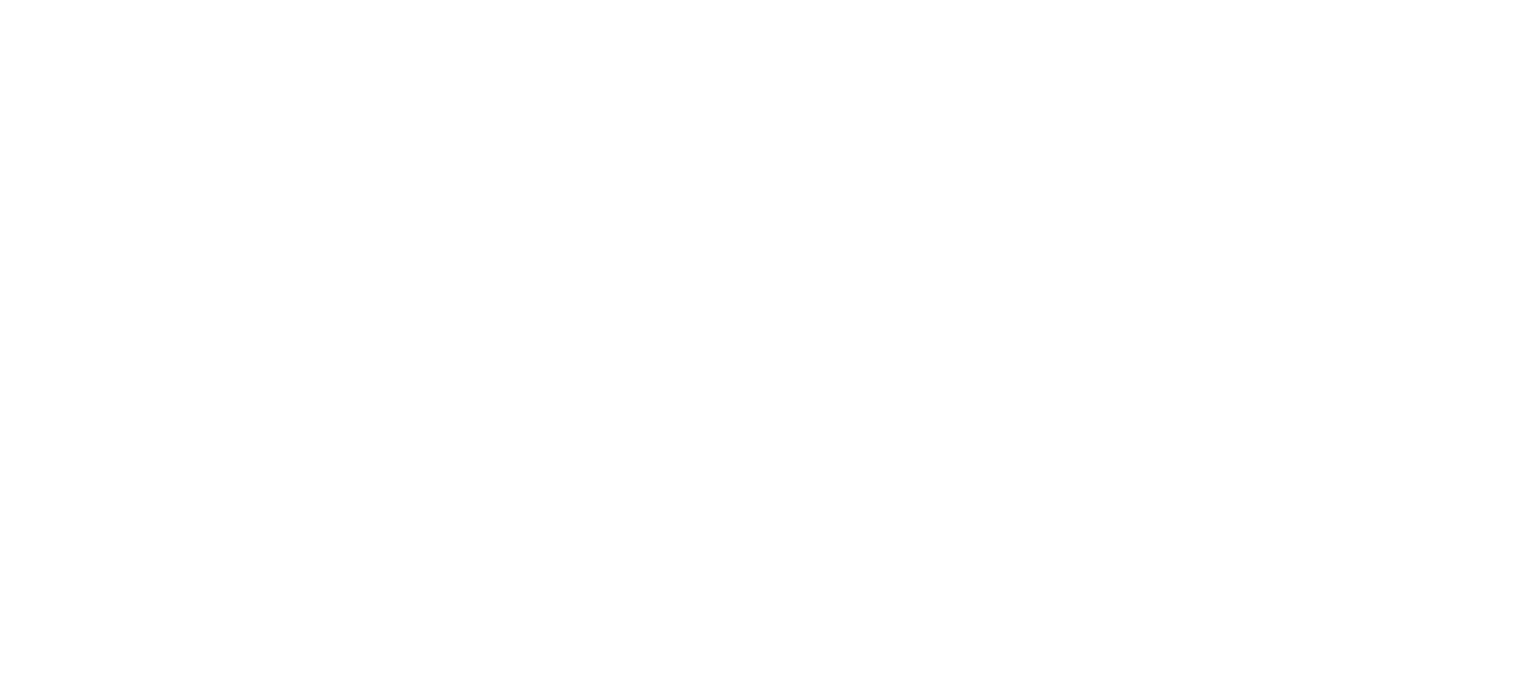 select 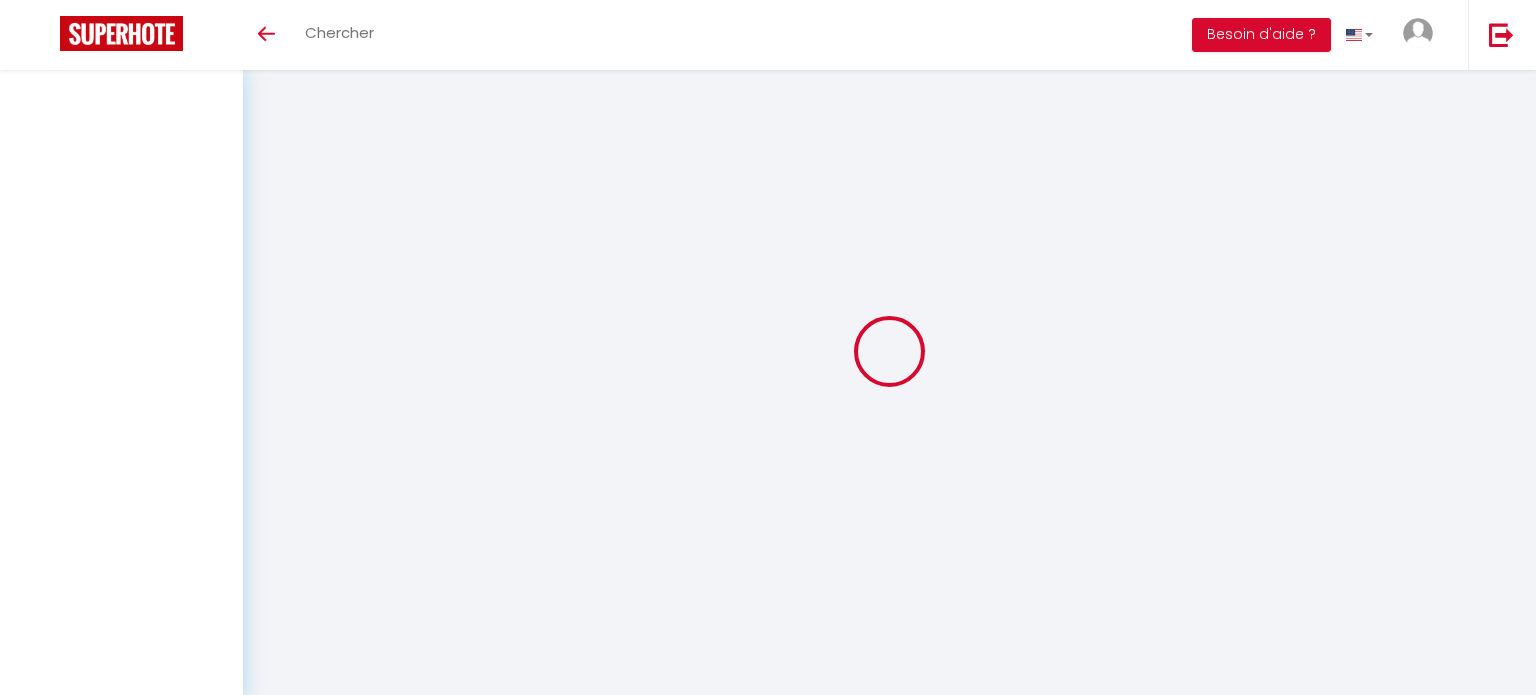 type on "[PERSON_NAME]" 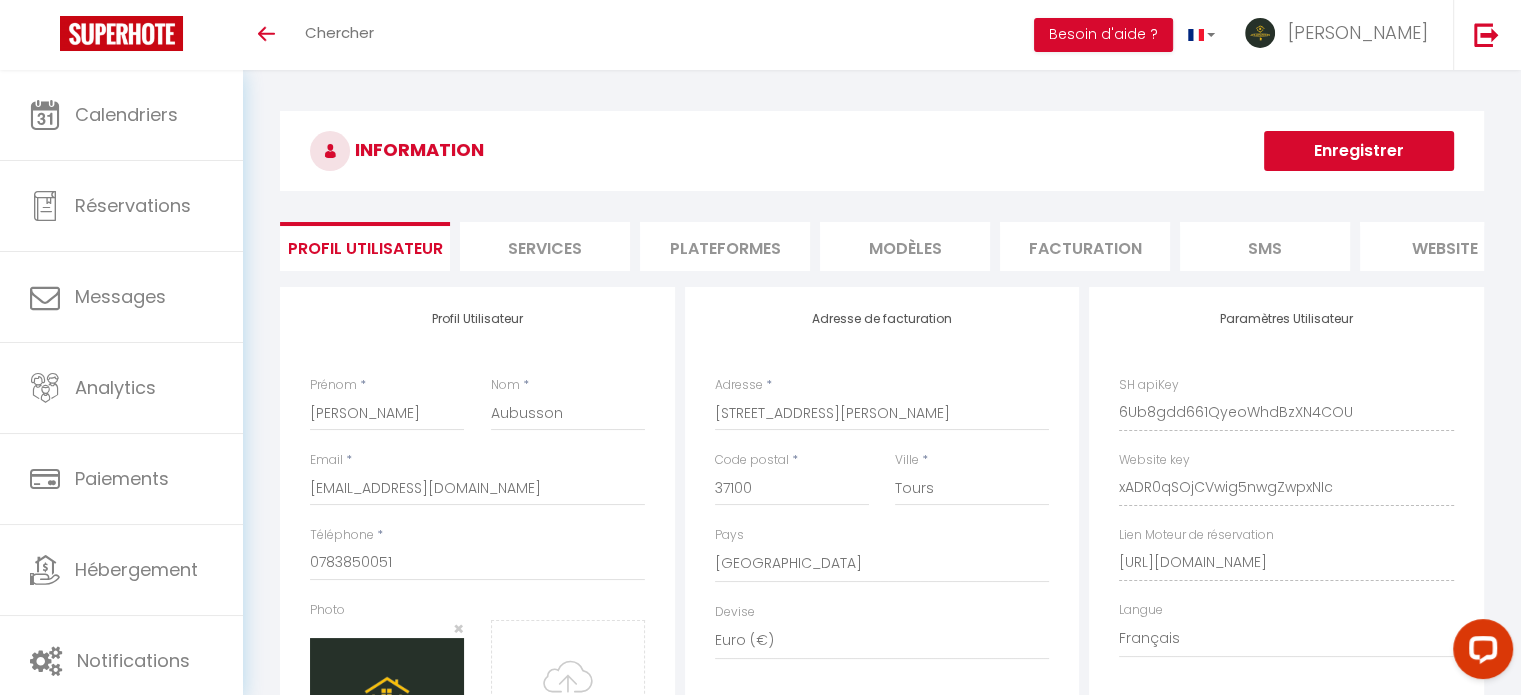 scroll, scrollTop: 0, scrollLeft: 0, axis: both 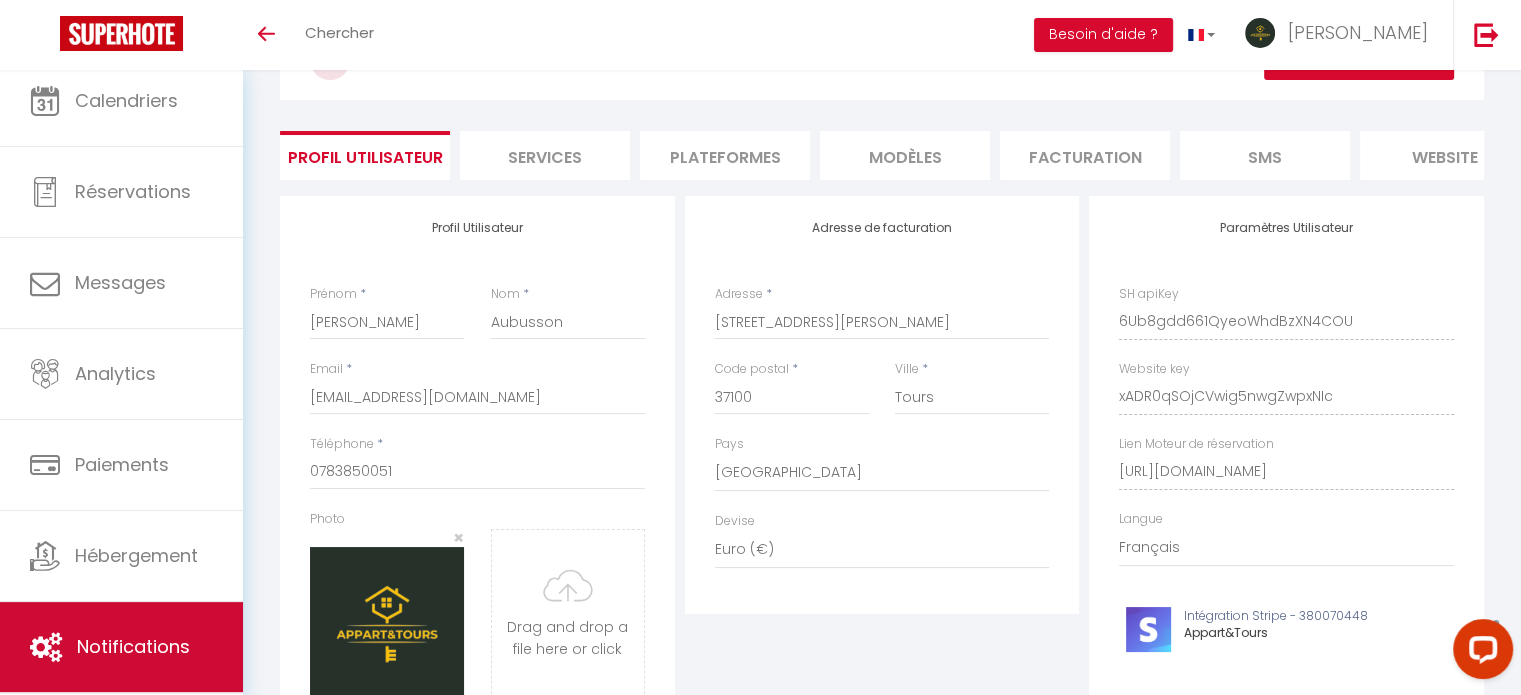 click on "Notifications" at bounding box center [133, 646] 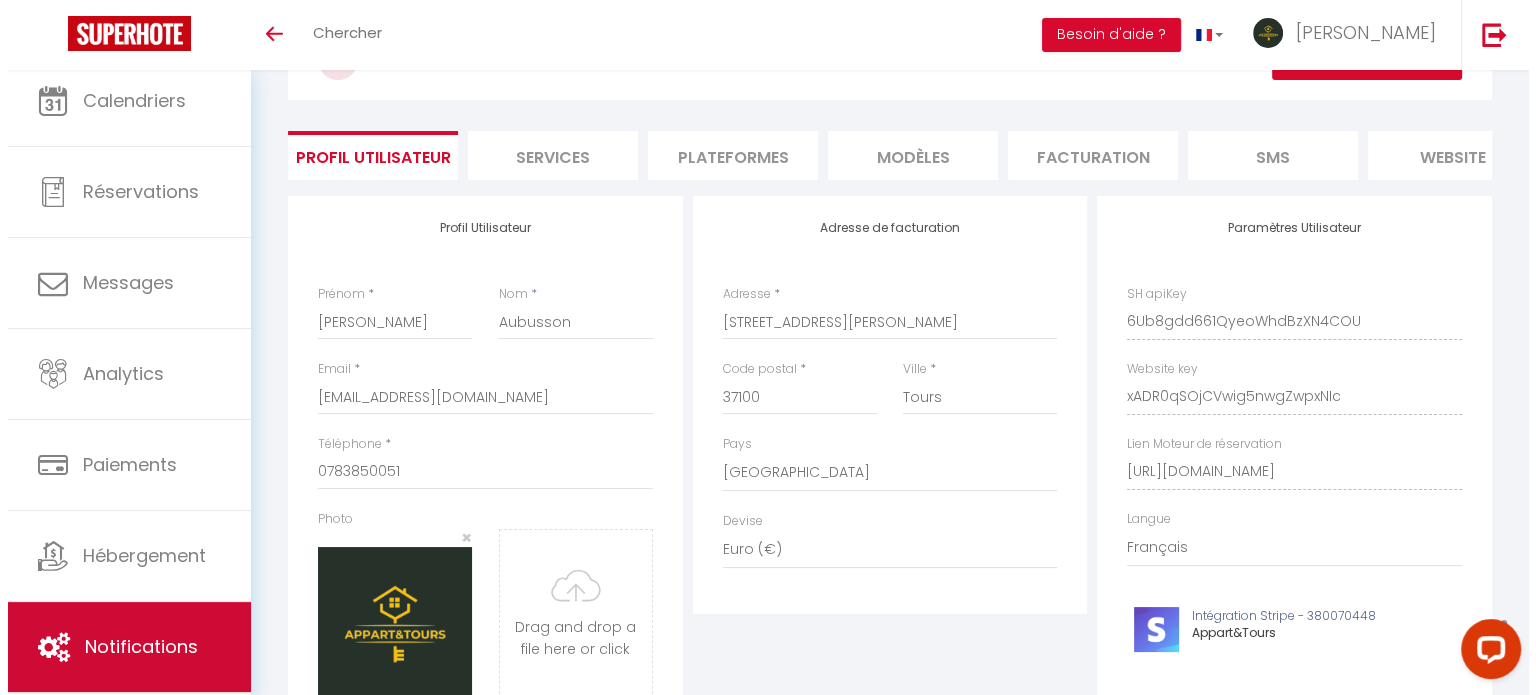 scroll, scrollTop: 0, scrollLeft: 0, axis: both 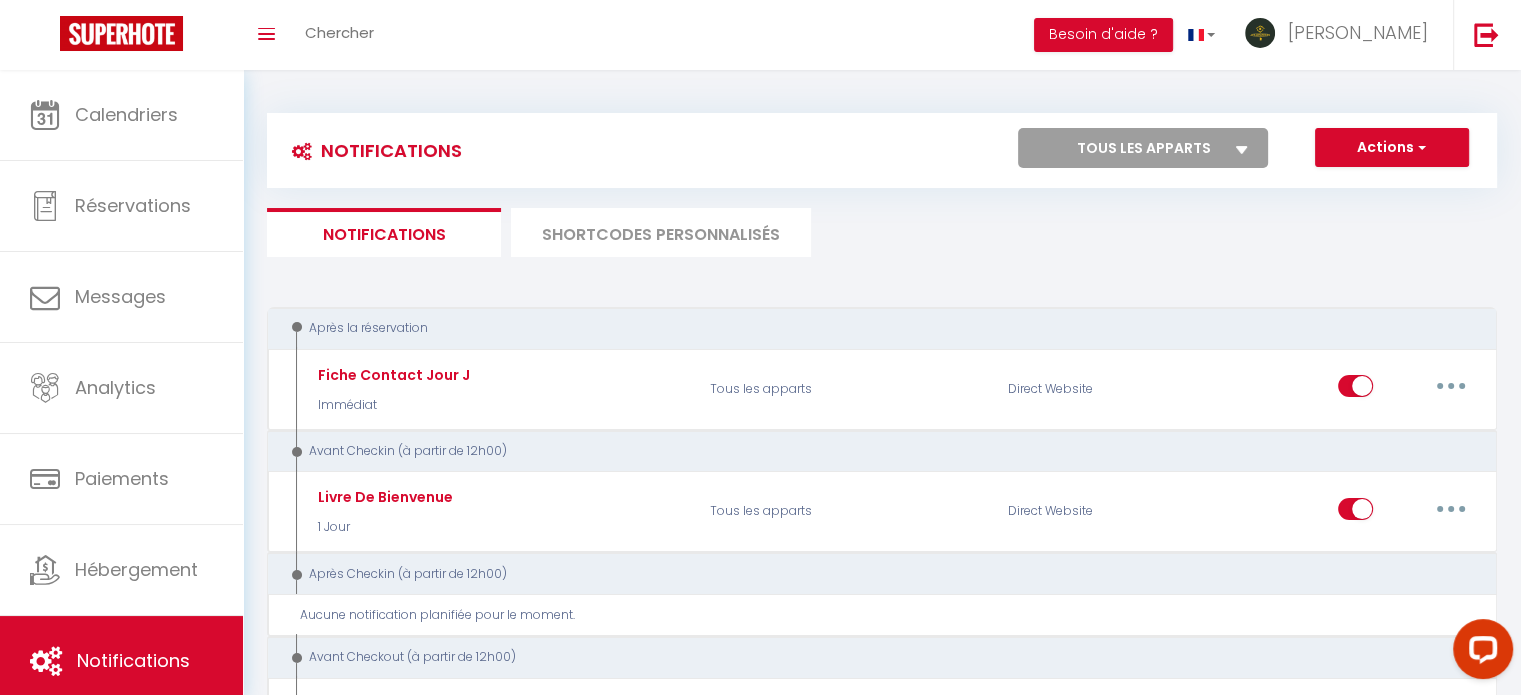 click on "Notifications
Actions
Nouvelle Notification    Exporter    Importer    Tous les apparts    Le Clocher Le Saint-[PERSON_NAME] Le Cœur De La Scellerie La Suite Des Halles Le Jardin [PERSON_NAME] [GEOGRAPHIC_DATA] Des Prébendes [PERSON_NAME] D'Oé Le Mirage Des Sables Le Voltaire Le Châteaubriand Les Carnaux L'Éden Caché Le Secret De Zoé Le Ballanais
Actions
Nouveau shortcode personnalisé    Notifications   SHORTCODES PERSONNALISÉS
Après la réservation
Fiche Contact Jour J    Immédiat     Tous les apparts   Direct
Website
Editer   Dupliquer   Tester   Supprimer
Avant Checkin (à partir de 12h00)
Livre De Bienvenue    1 Jour     Tous les apparts   Direct
Website
Editer   Dupliquer   Tester   Supprimer                             Départ voyageur    17 Heures" at bounding box center [882, 1565] 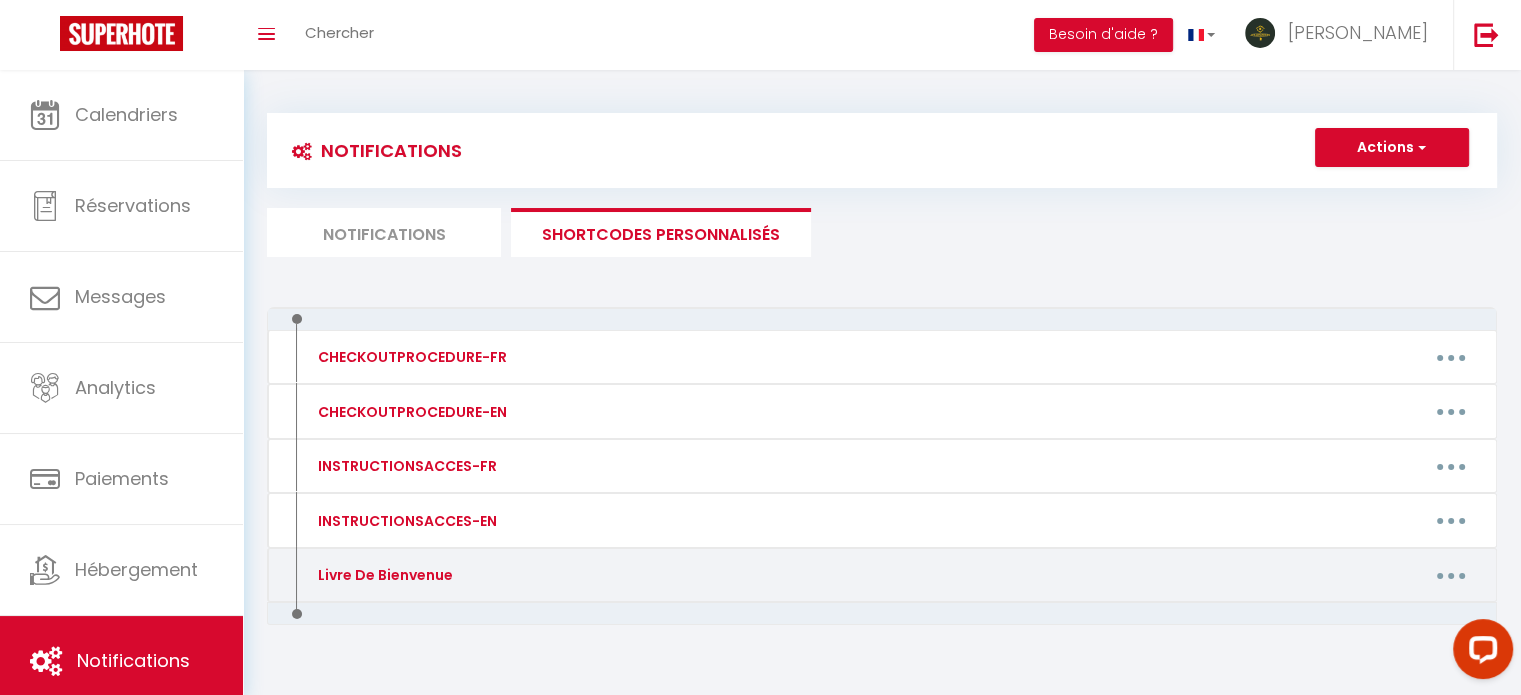 click at bounding box center (1451, 576) 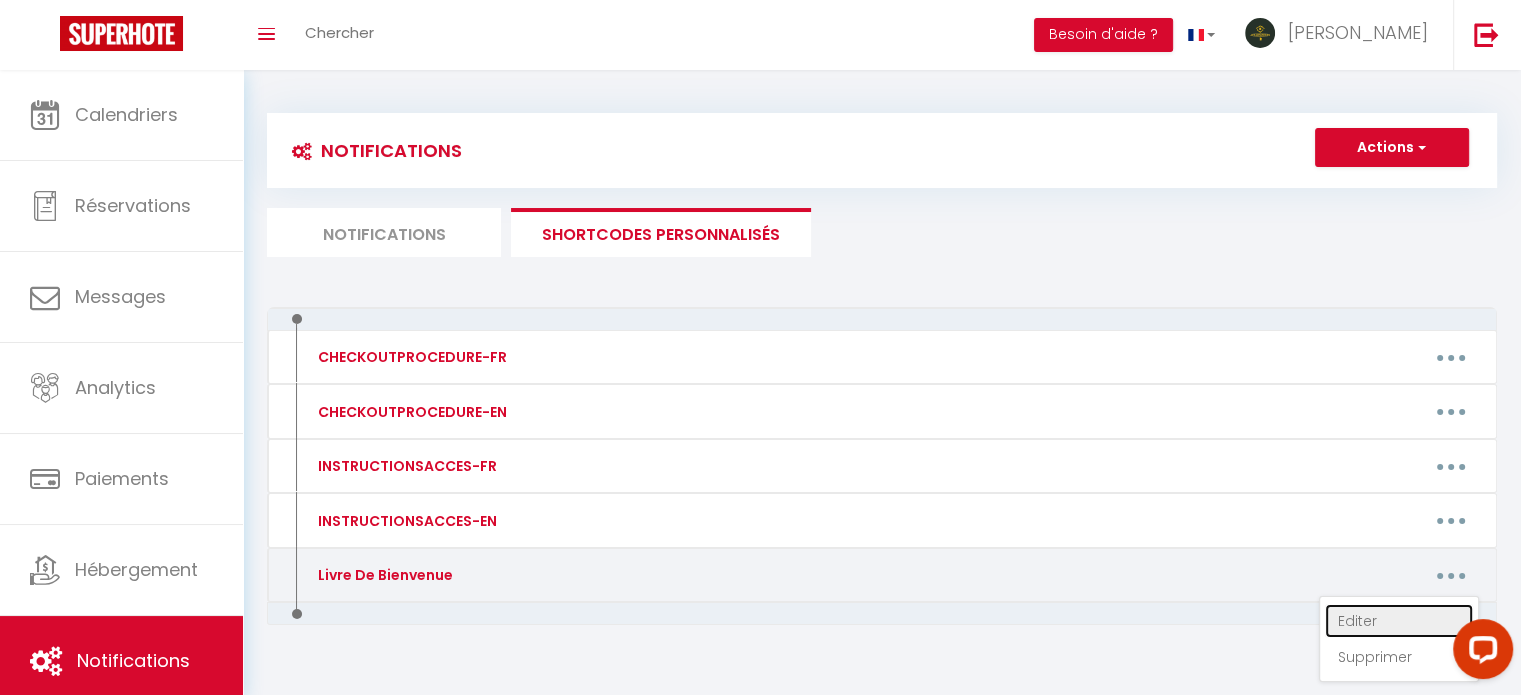 click on "Editer" at bounding box center (1399, 621) 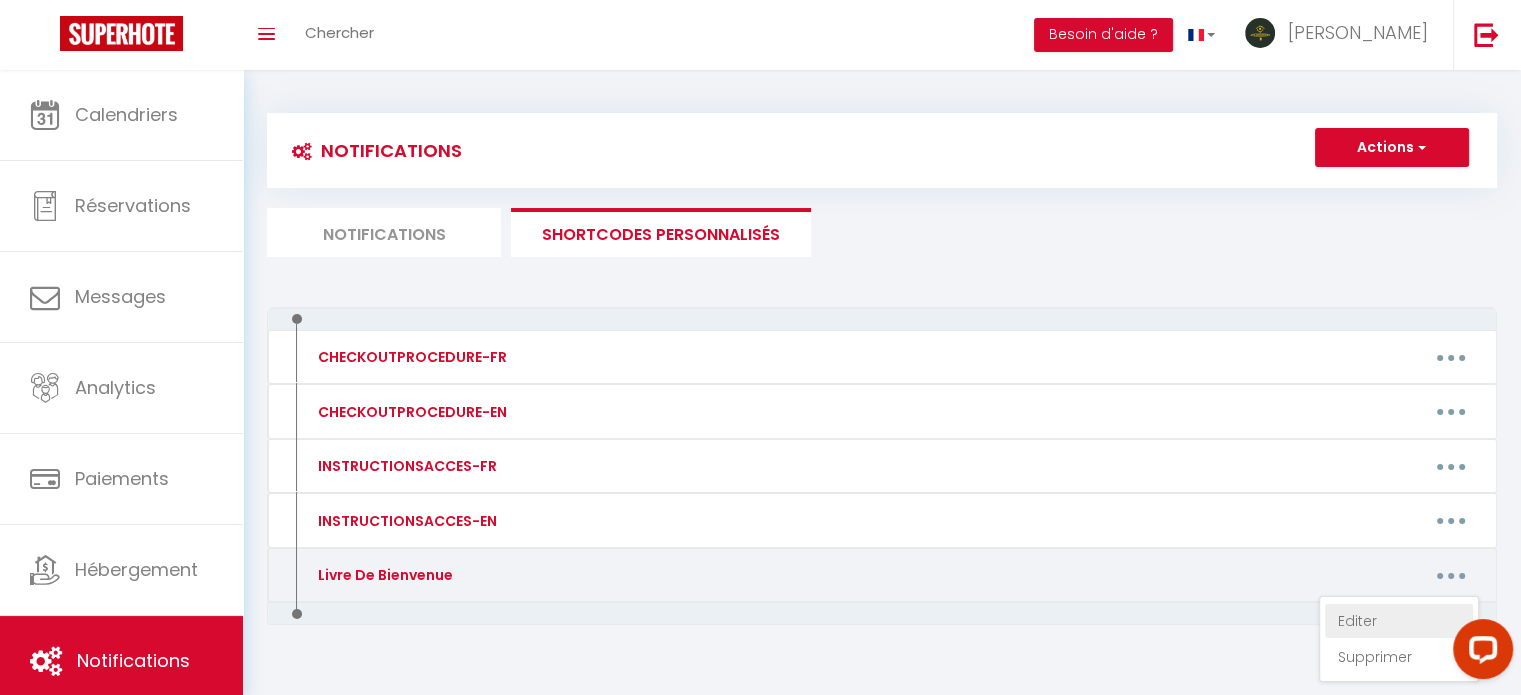 type on "Livre De Bienvenue" 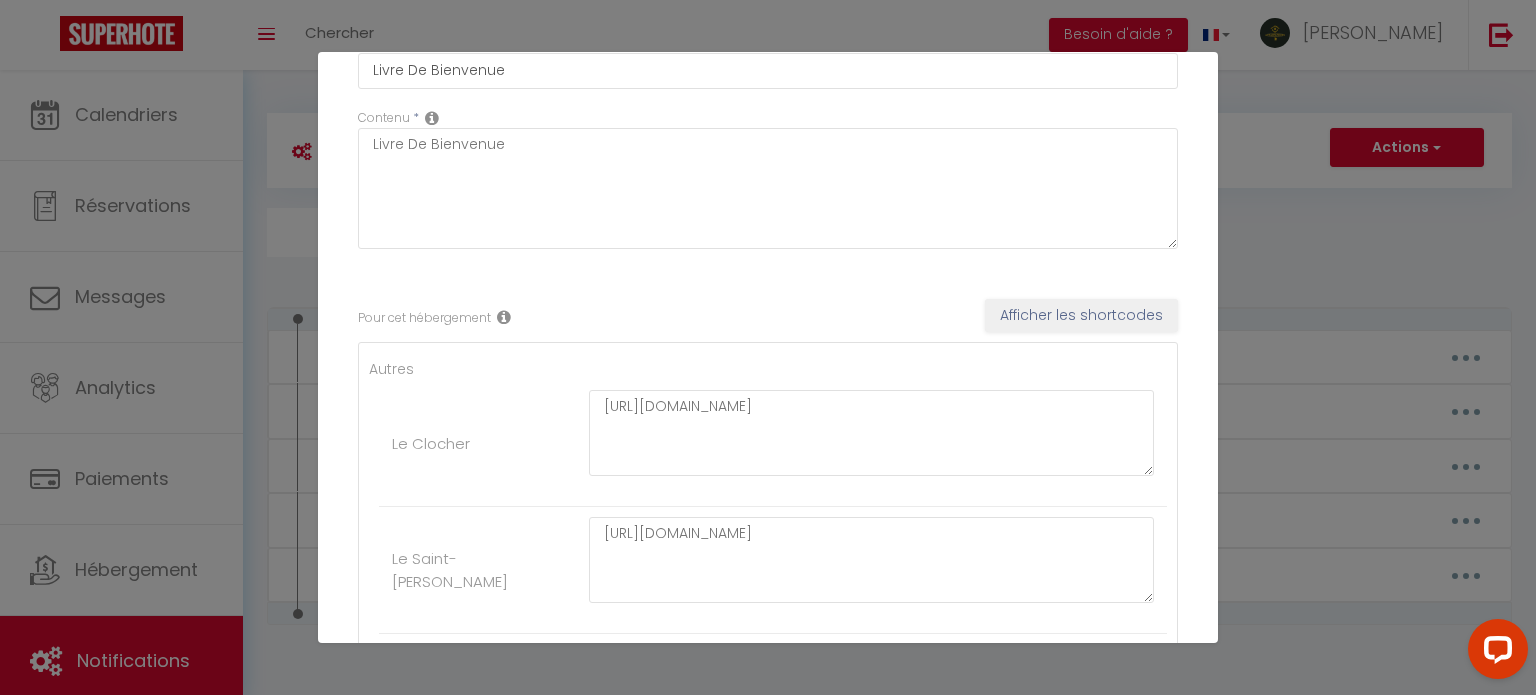 scroll, scrollTop: 200, scrollLeft: 0, axis: vertical 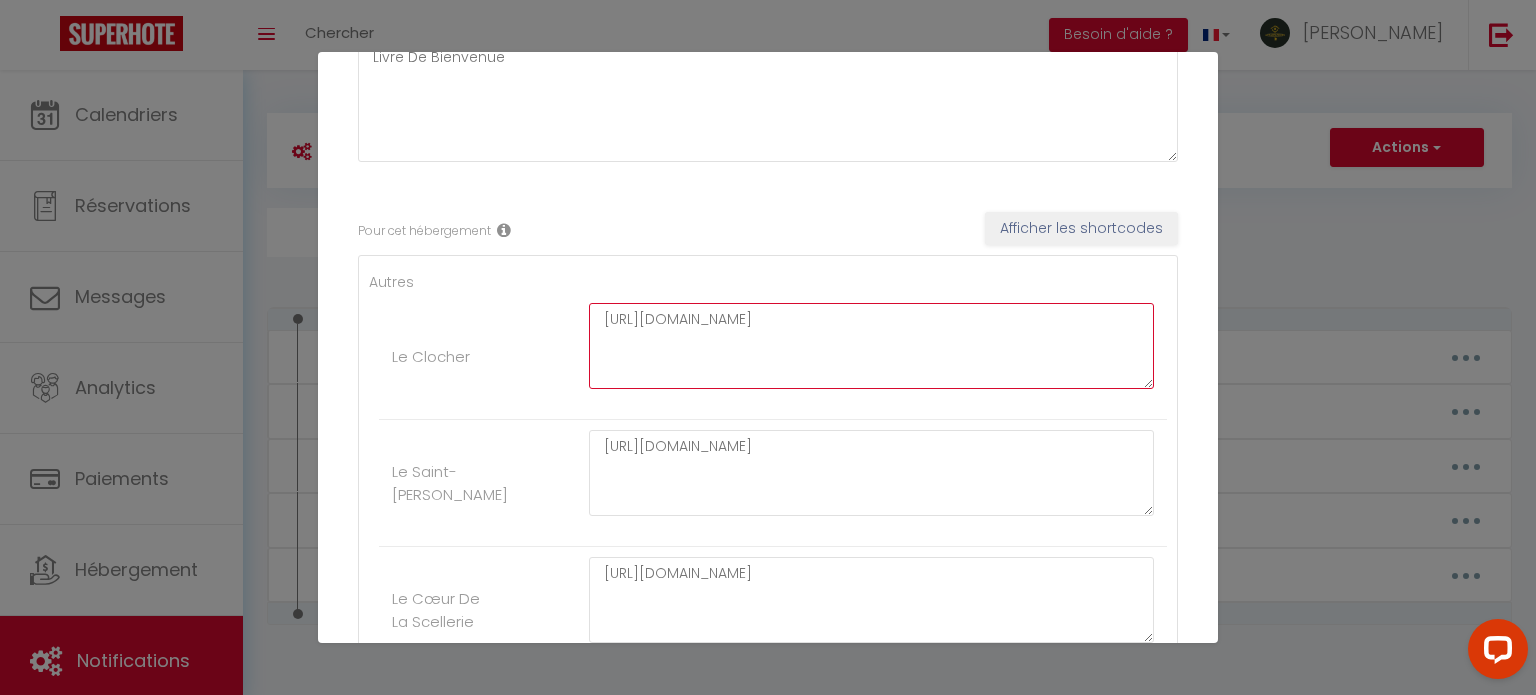 click on "[URL][DOMAIN_NAME]" at bounding box center (871, 346) 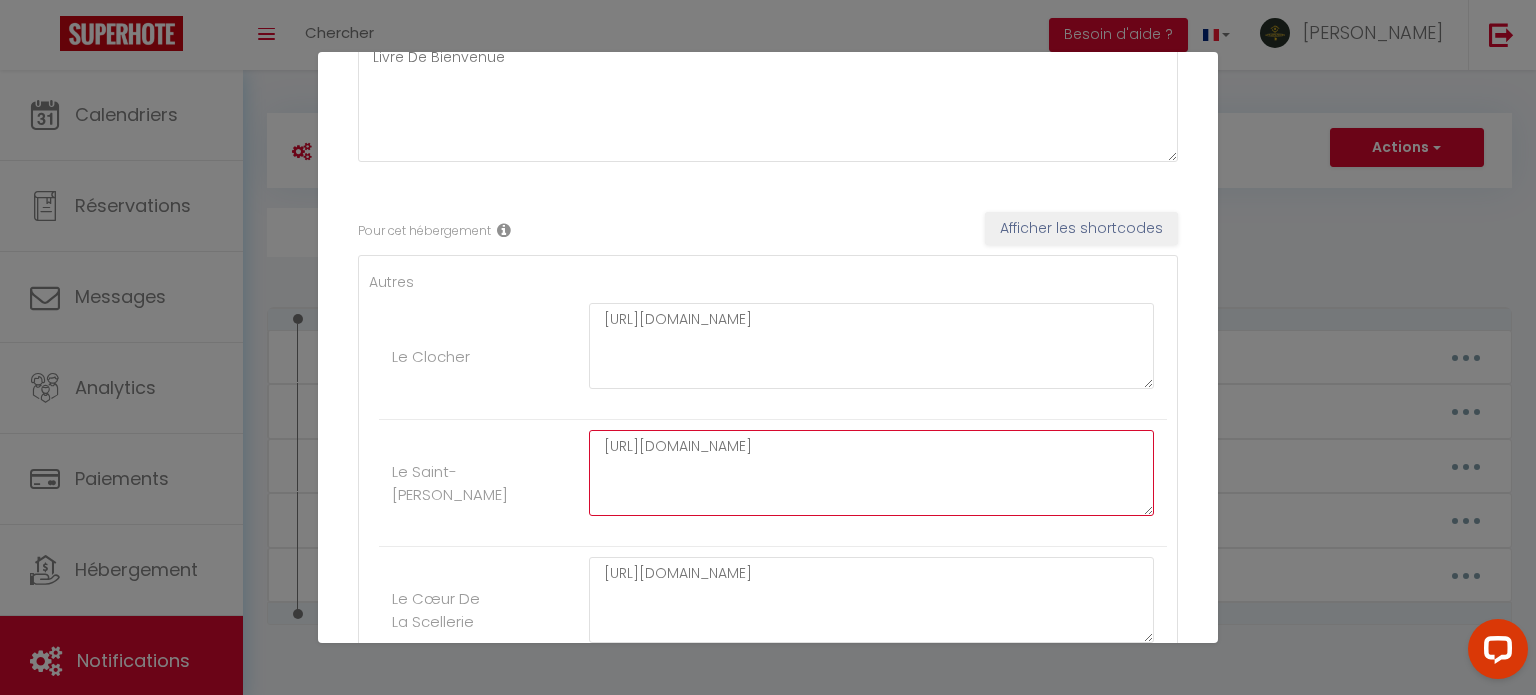 click on "[URL][DOMAIN_NAME]" at bounding box center (871, 473) 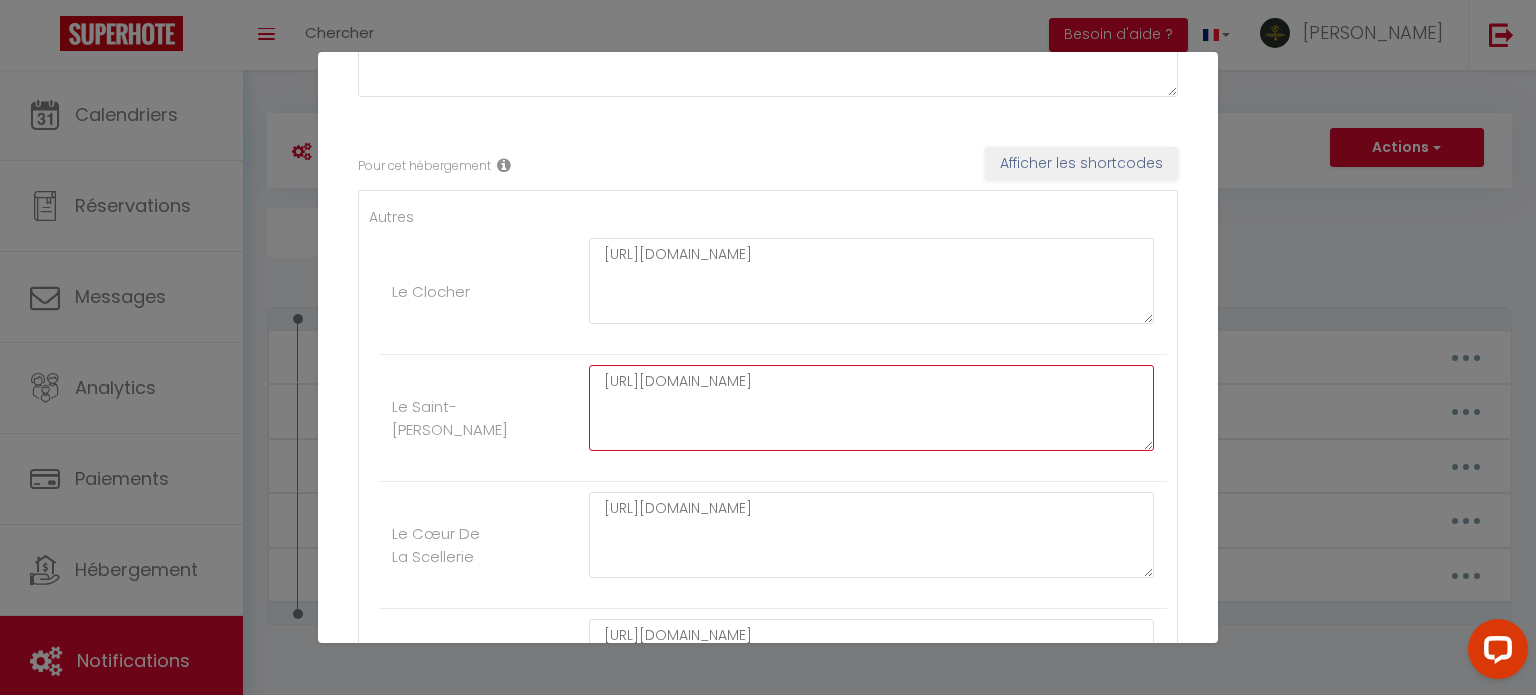 scroll, scrollTop: 300, scrollLeft: 0, axis: vertical 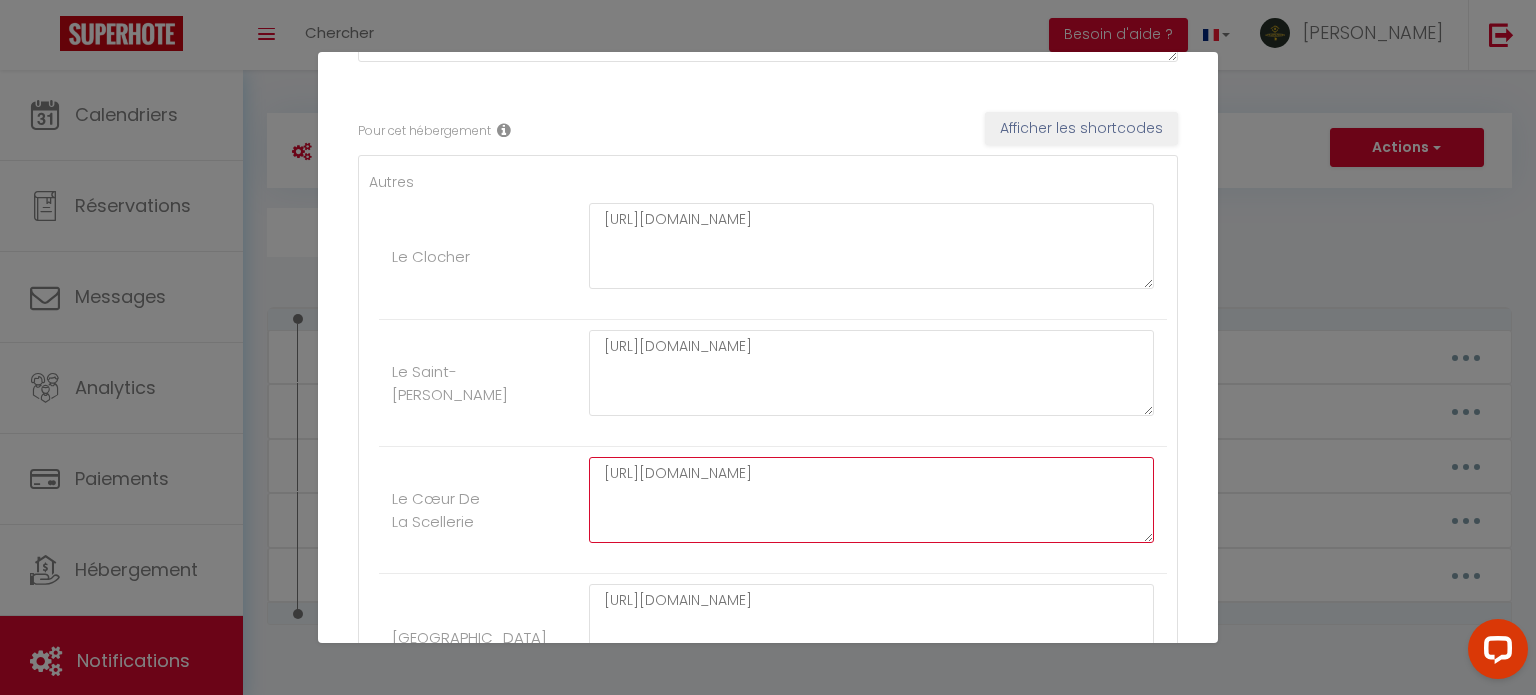 click on "[URL][DOMAIN_NAME]" at bounding box center [871, 500] 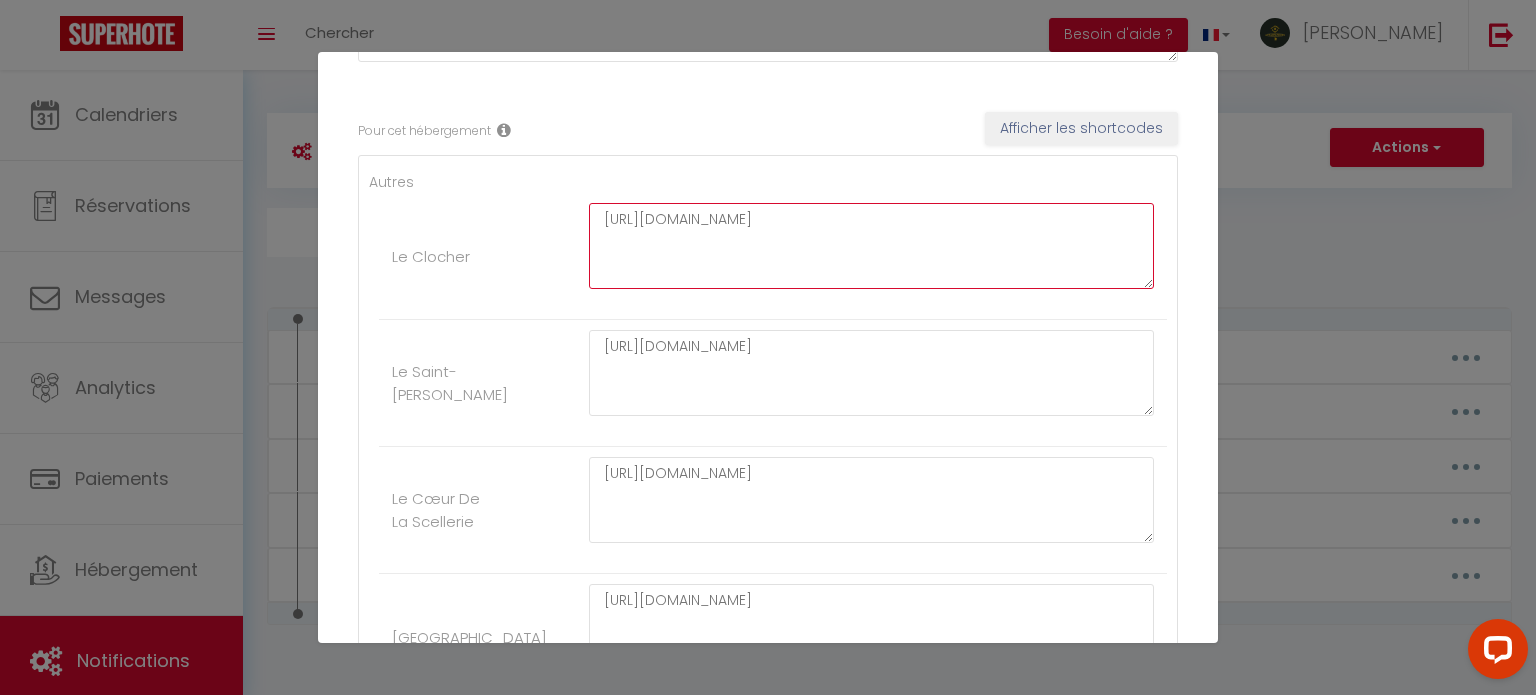 click on "[URL][DOMAIN_NAME]" at bounding box center (871, 246) 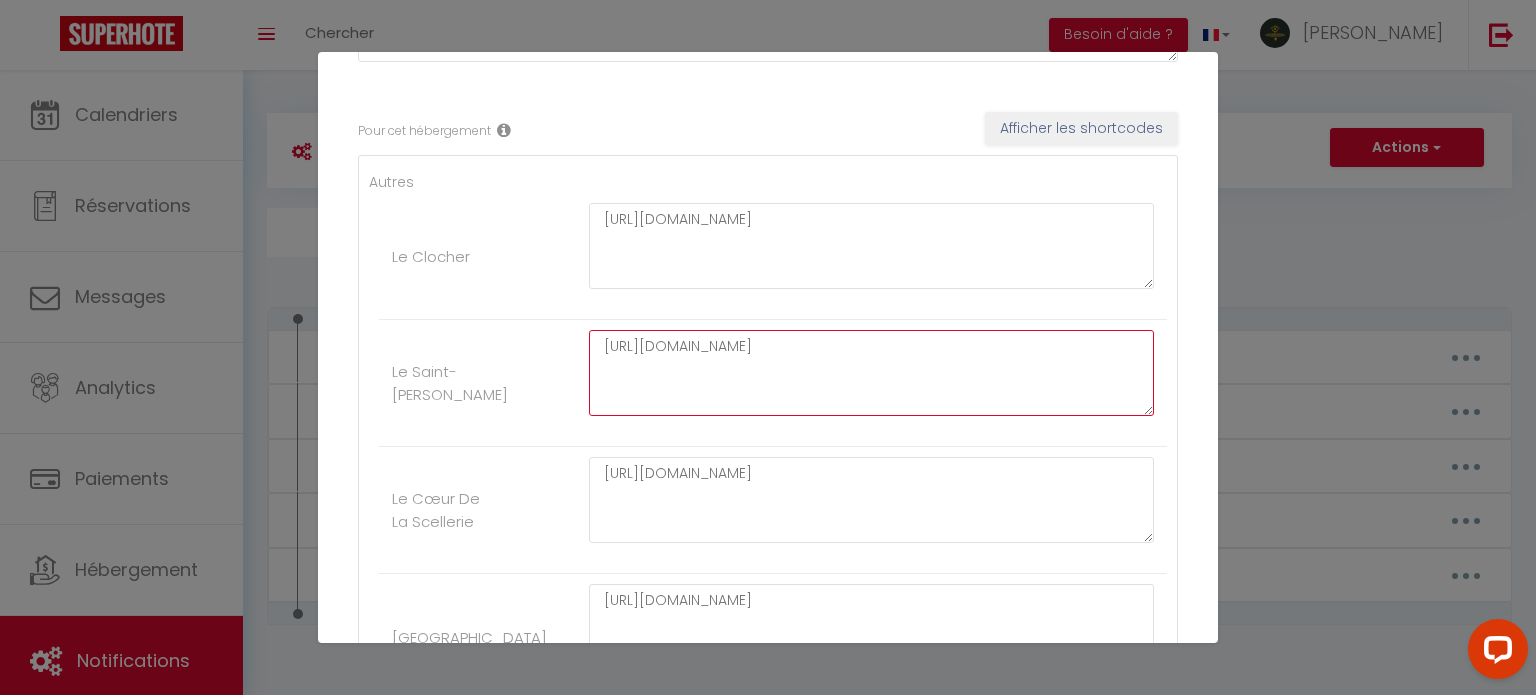 click on "[URL][DOMAIN_NAME]" at bounding box center [871, 373] 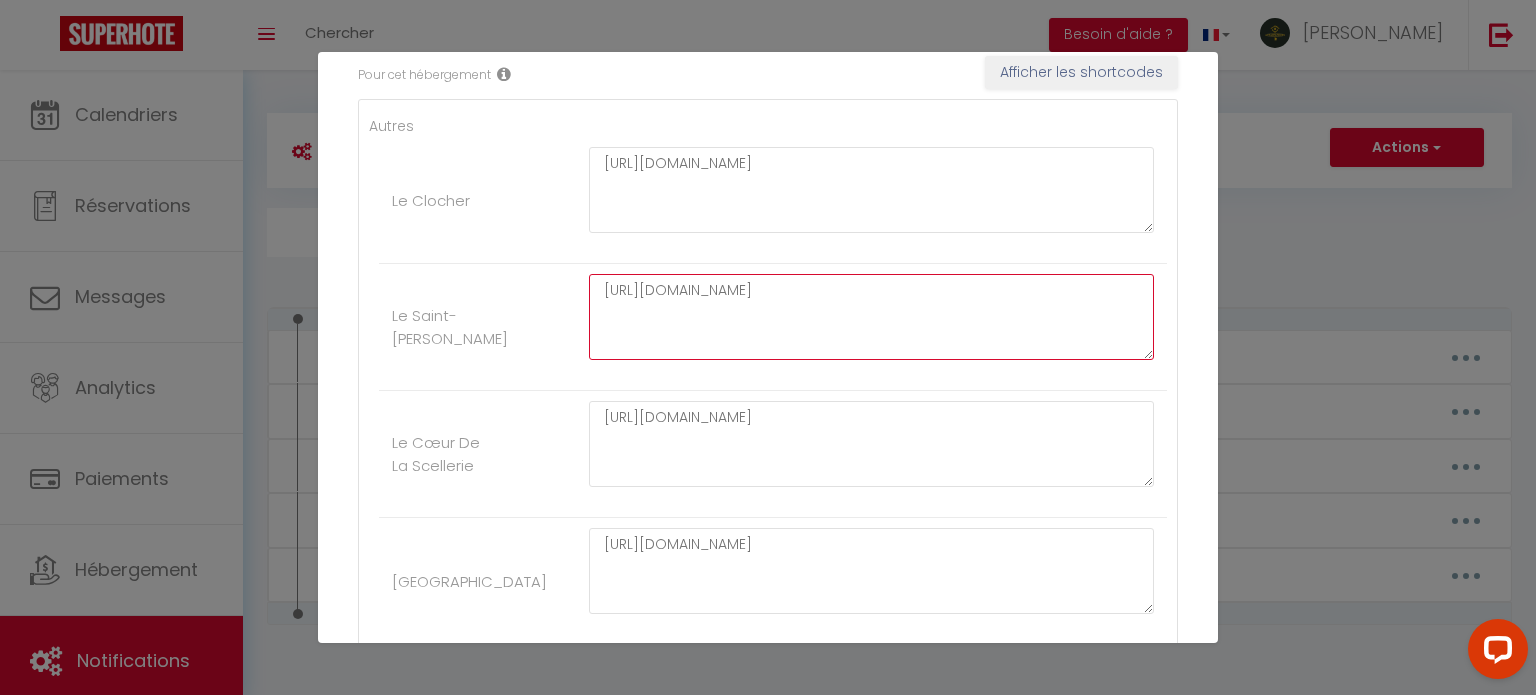 scroll, scrollTop: 400, scrollLeft: 0, axis: vertical 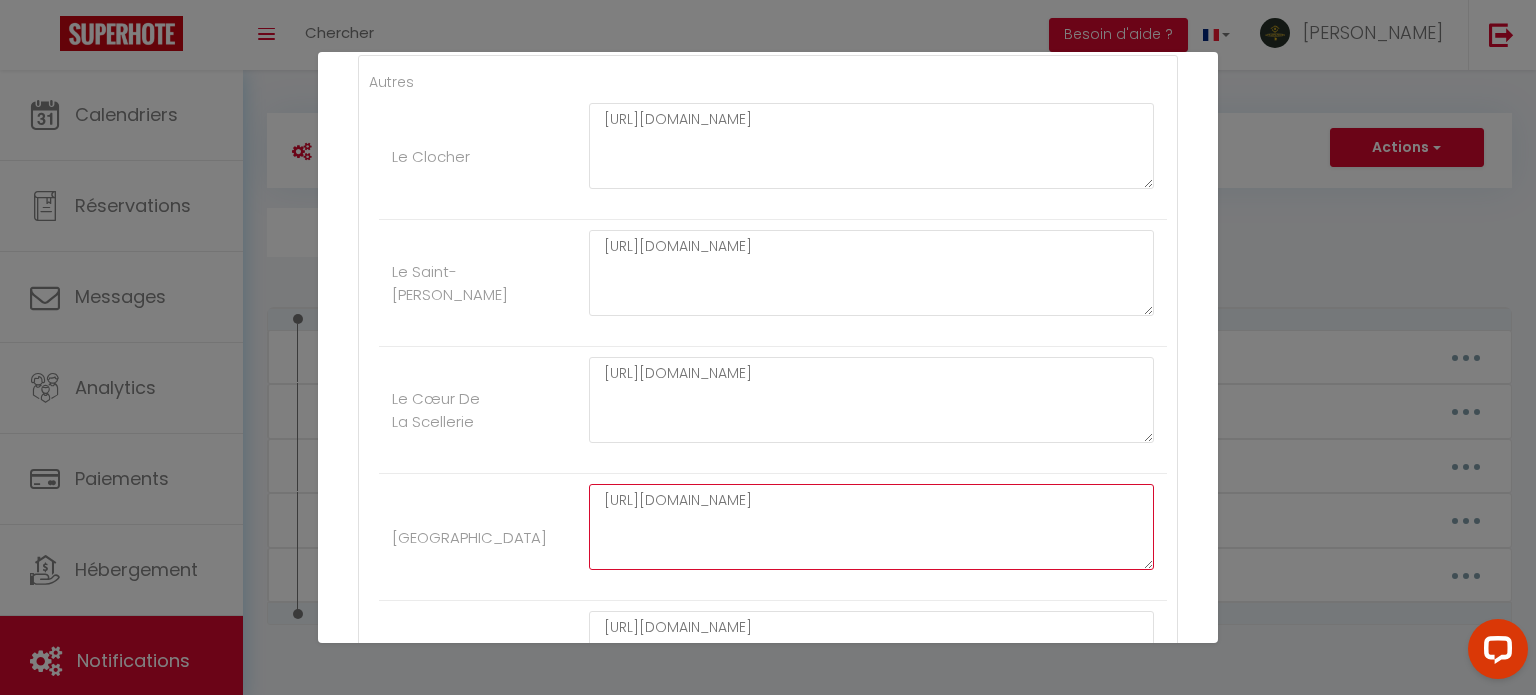 click on "[URL][DOMAIN_NAME]" at bounding box center [871, 527] 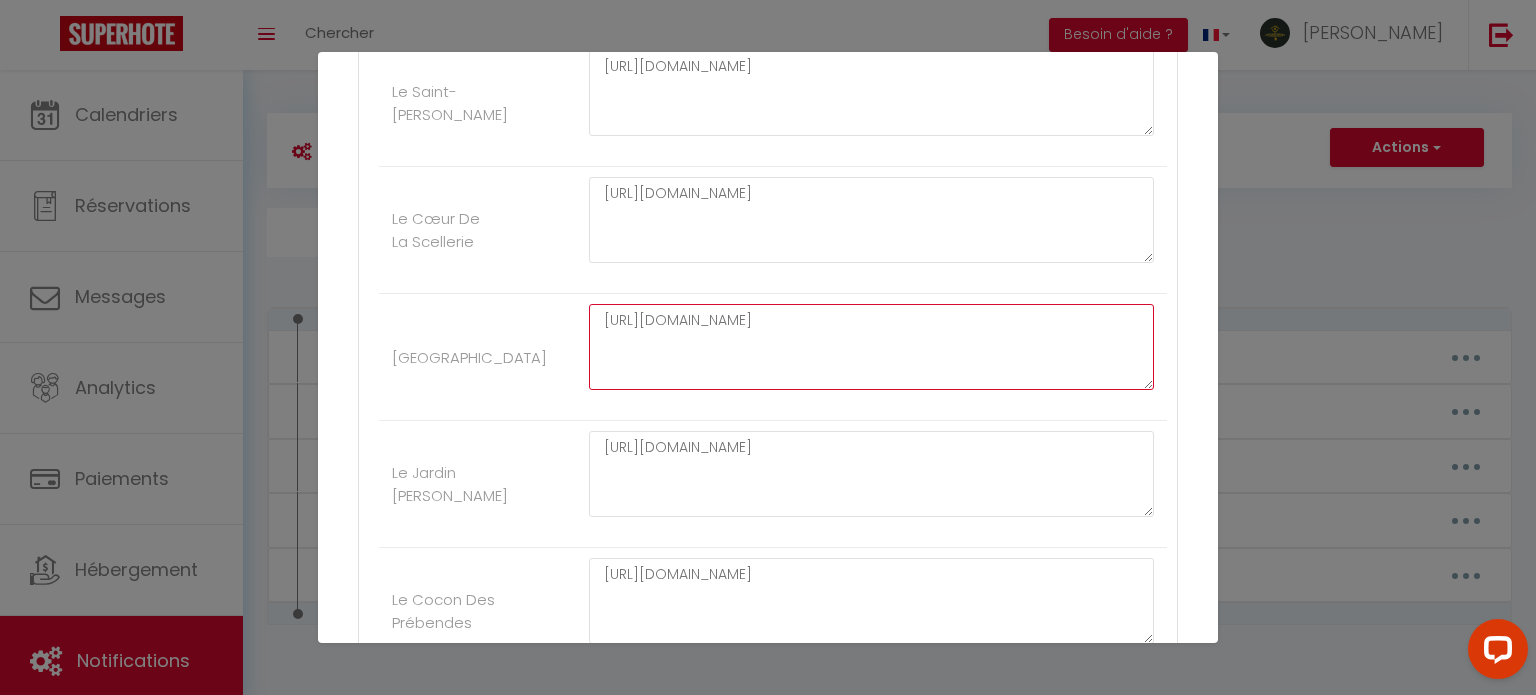 scroll, scrollTop: 600, scrollLeft: 0, axis: vertical 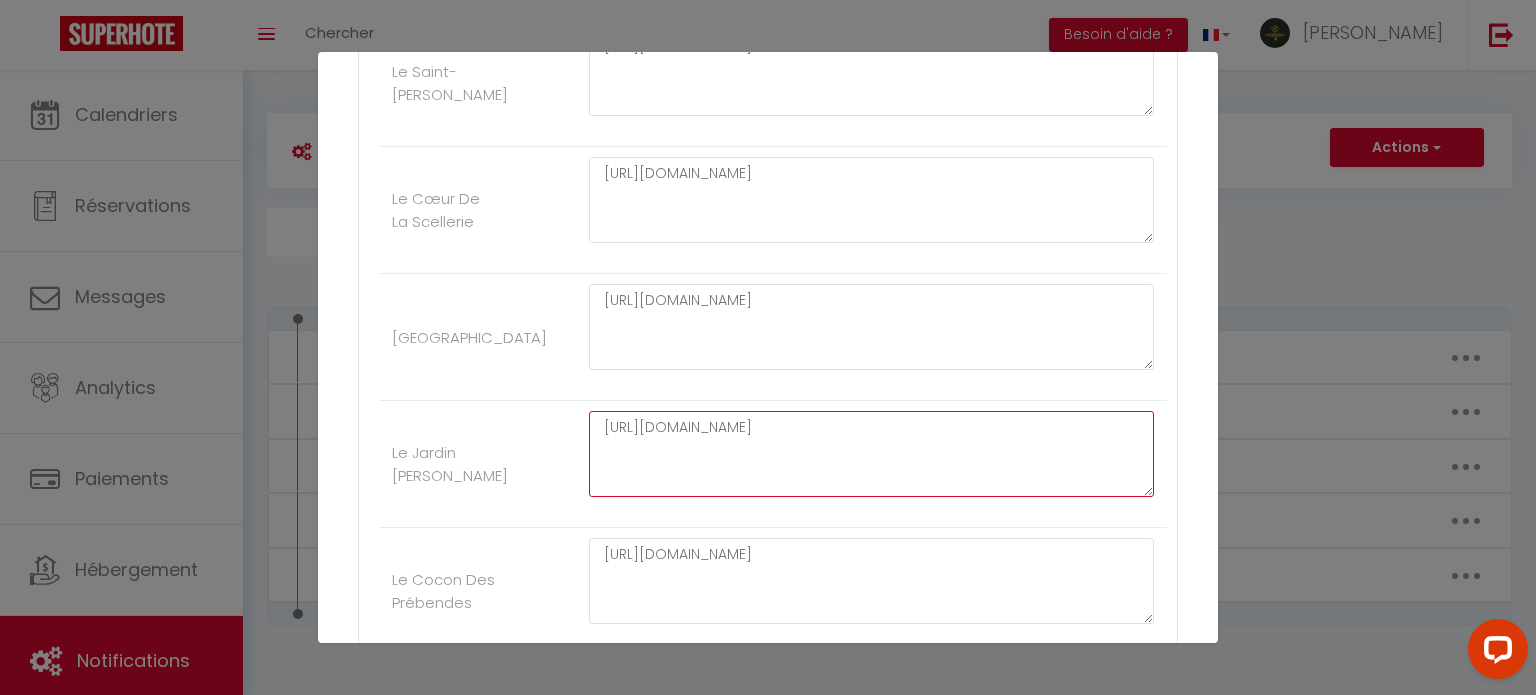 click on "[URL][DOMAIN_NAME]" at bounding box center [871, 454] 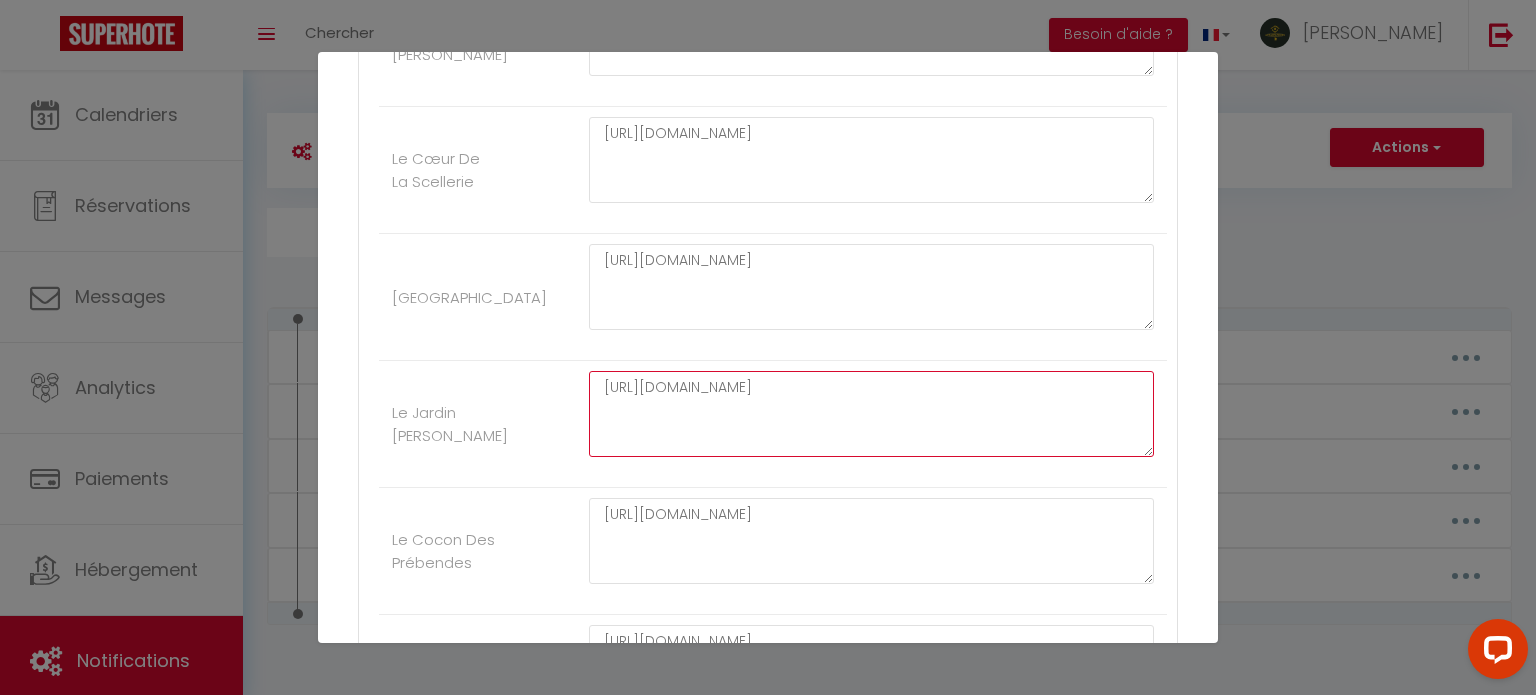 scroll, scrollTop: 700, scrollLeft: 0, axis: vertical 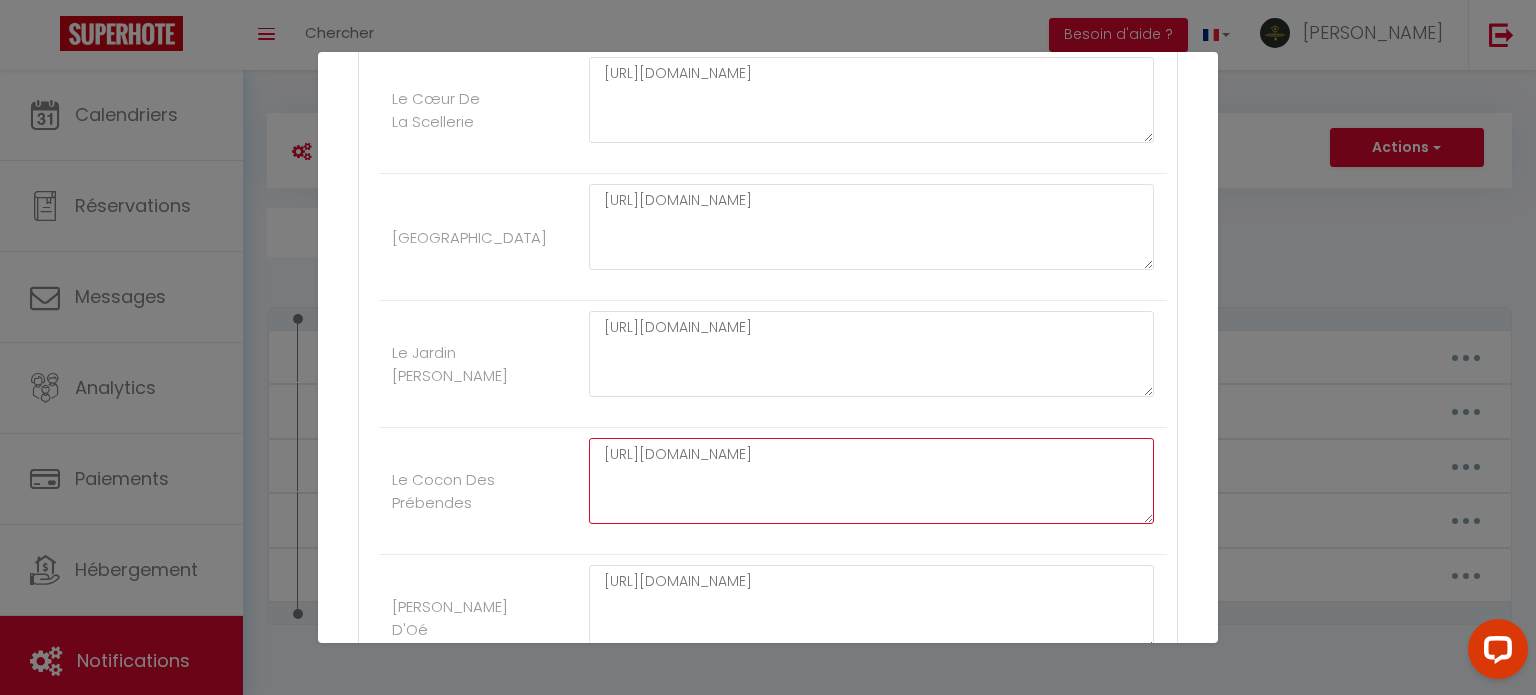 click on "[URL][DOMAIN_NAME]" at bounding box center [871, 481] 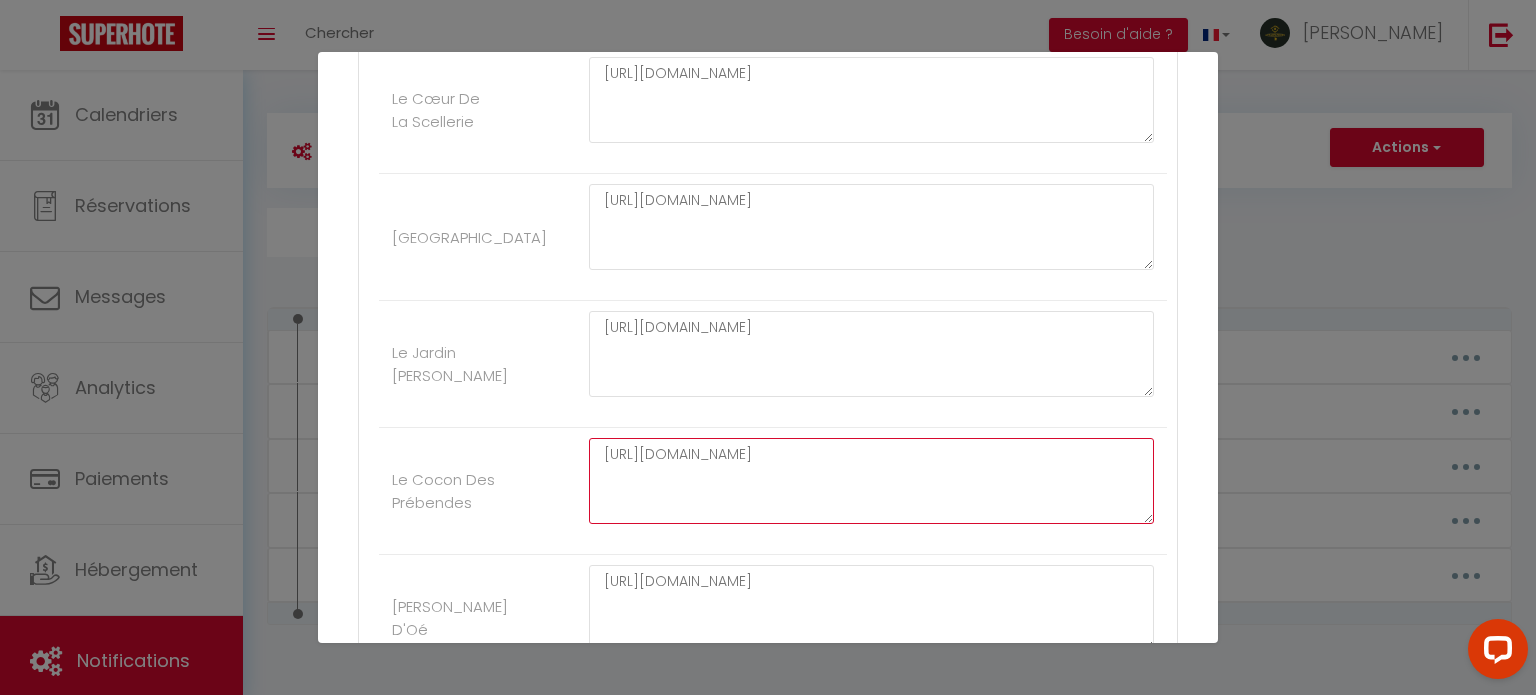 scroll, scrollTop: 900, scrollLeft: 0, axis: vertical 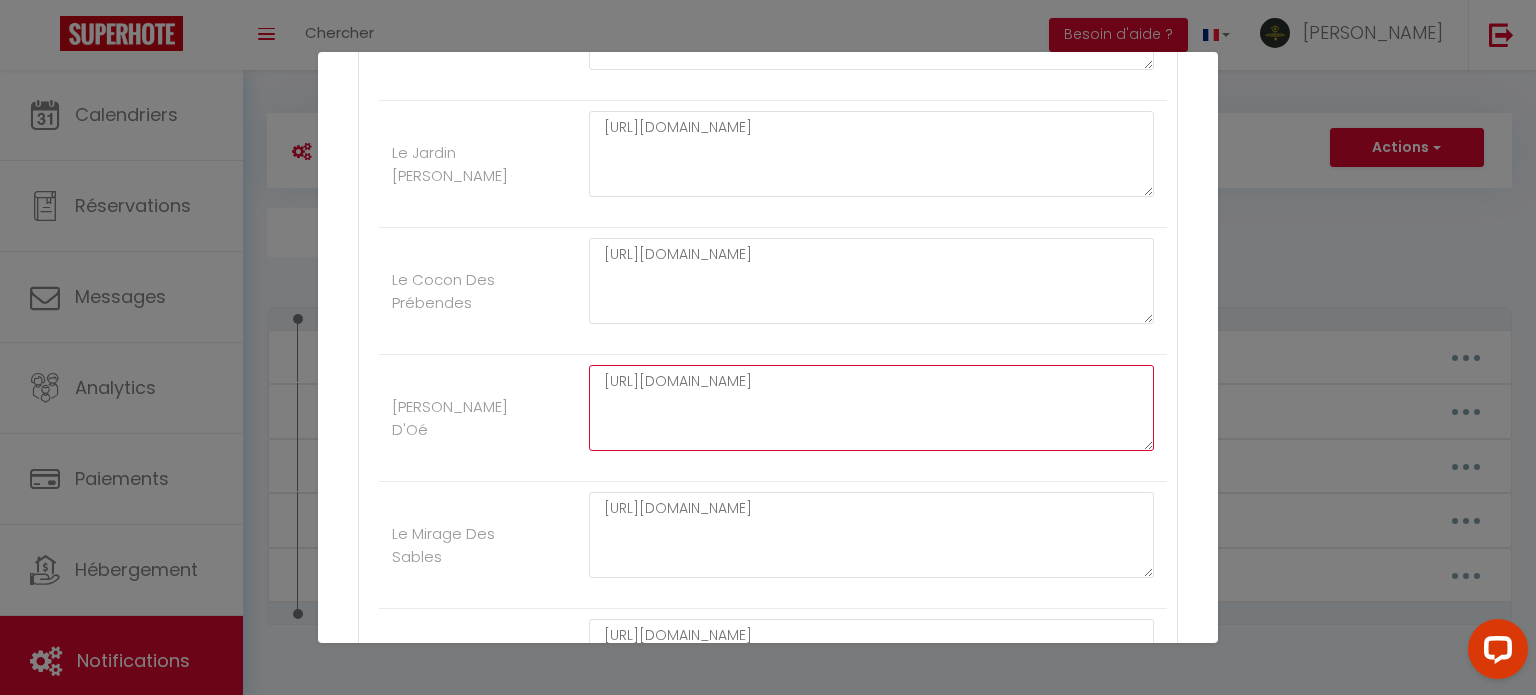 click on "[URL][DOMAIN_NAME]" at bounding box center [871, 408] 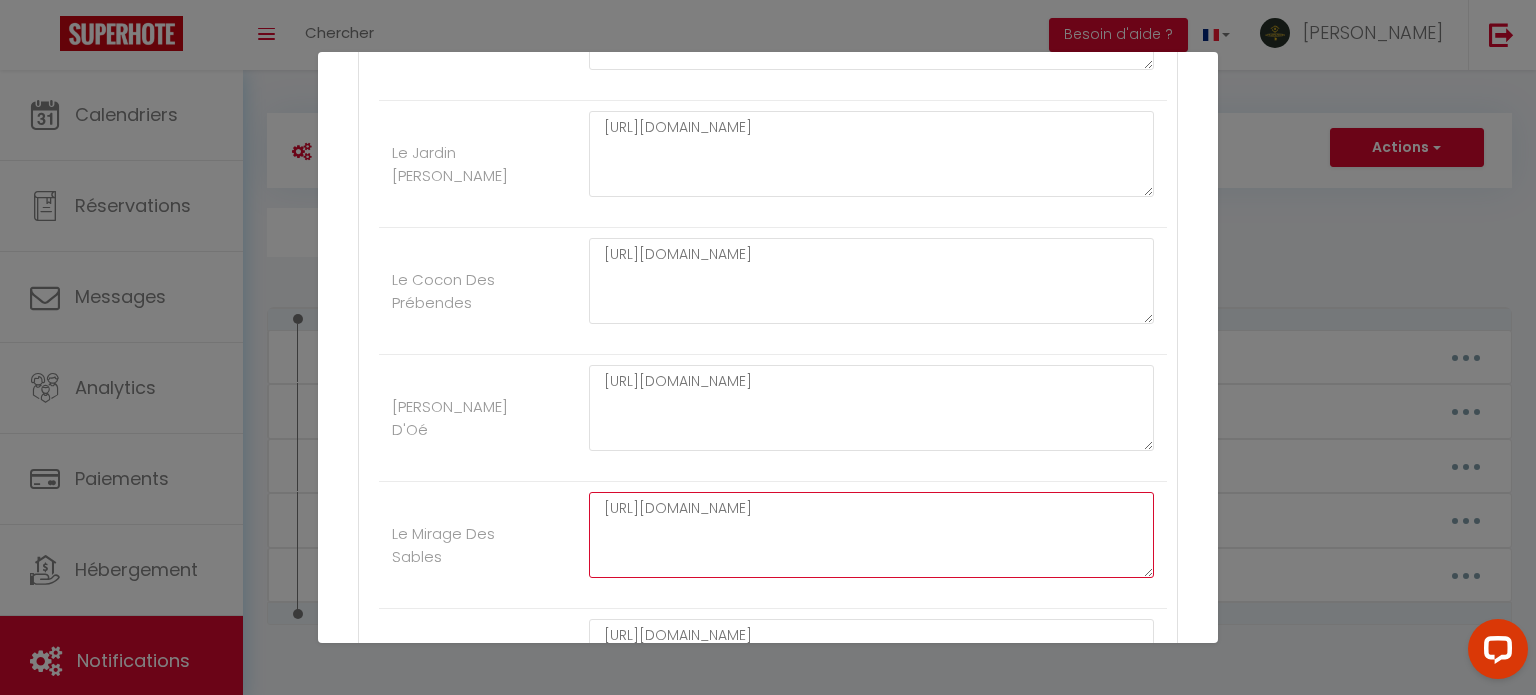 click on "[URL][DOMAIN_NAME]" at bounding box center (871, 535) 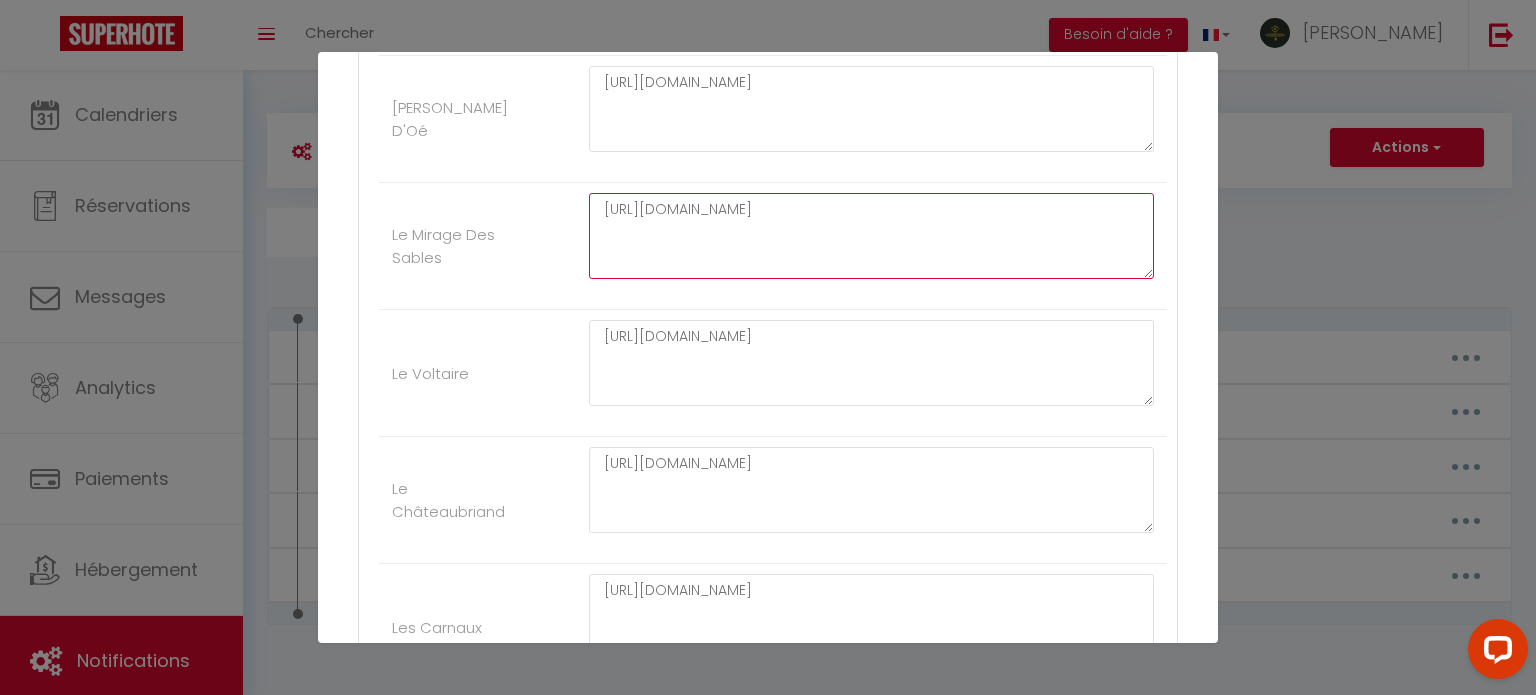 scroll, scrollTop: 1200, scrollLeft: 0, axis: vertical 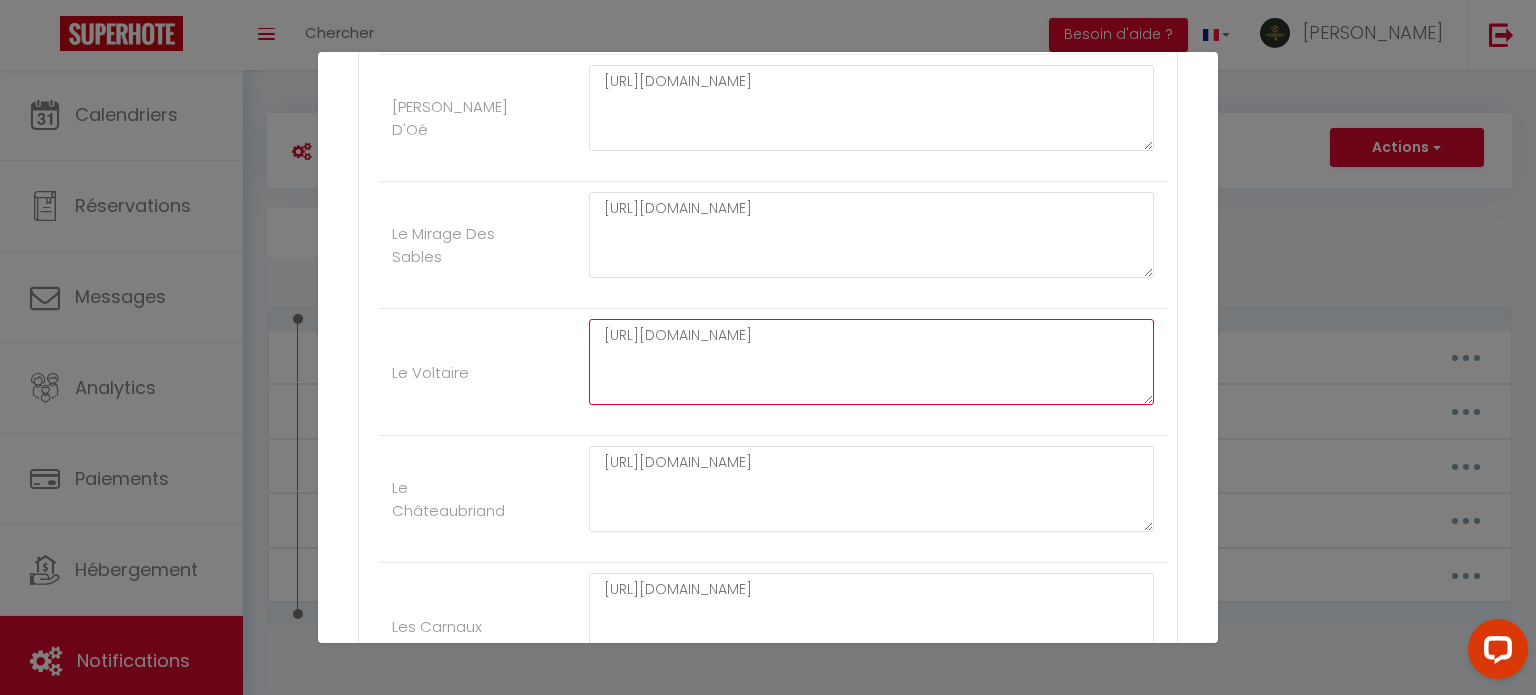 click on "[URL][DOMAIN_NAME]" at bounding box center (871, 362) 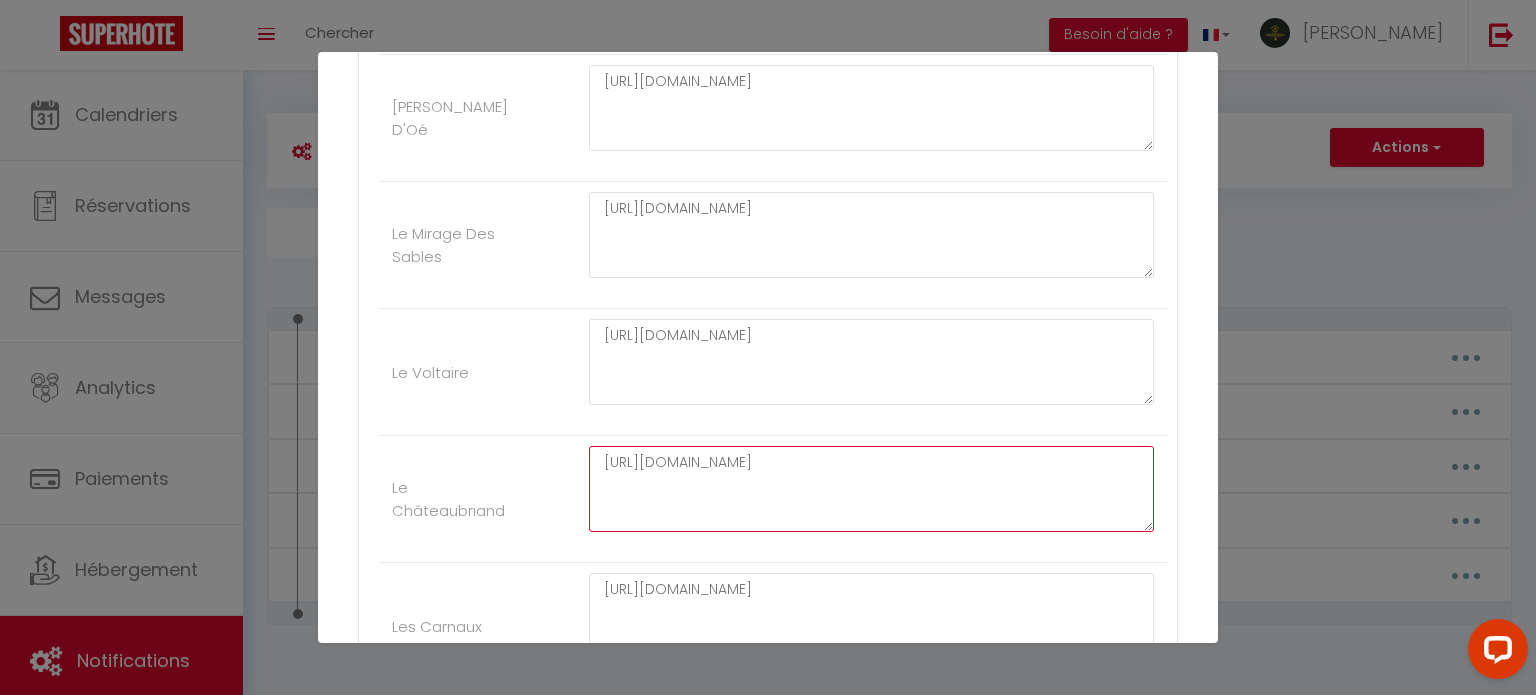 click on "[URL][DOMAIN_NAME]" at bounding box center [871, 489] 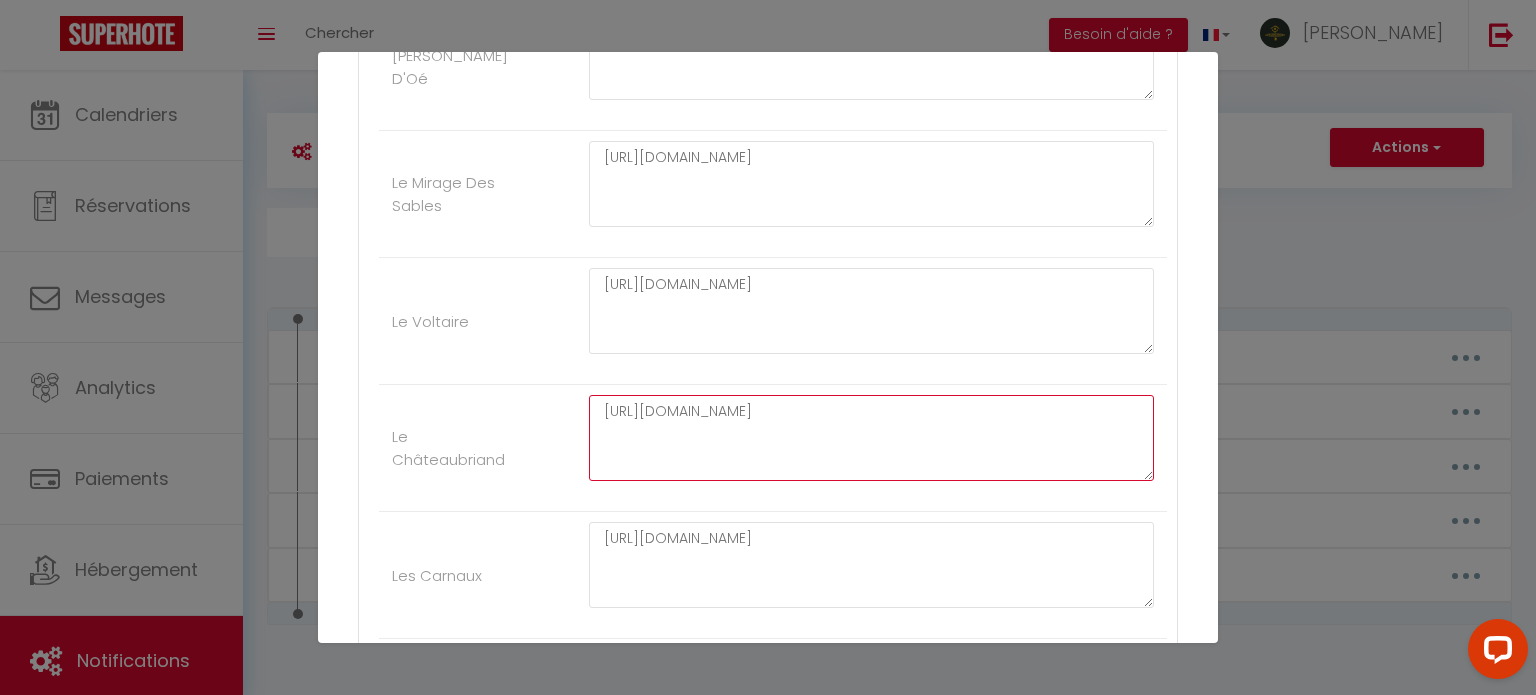 scroll, scrollTop: 1300, scrollLeft: 0, axis: vertical 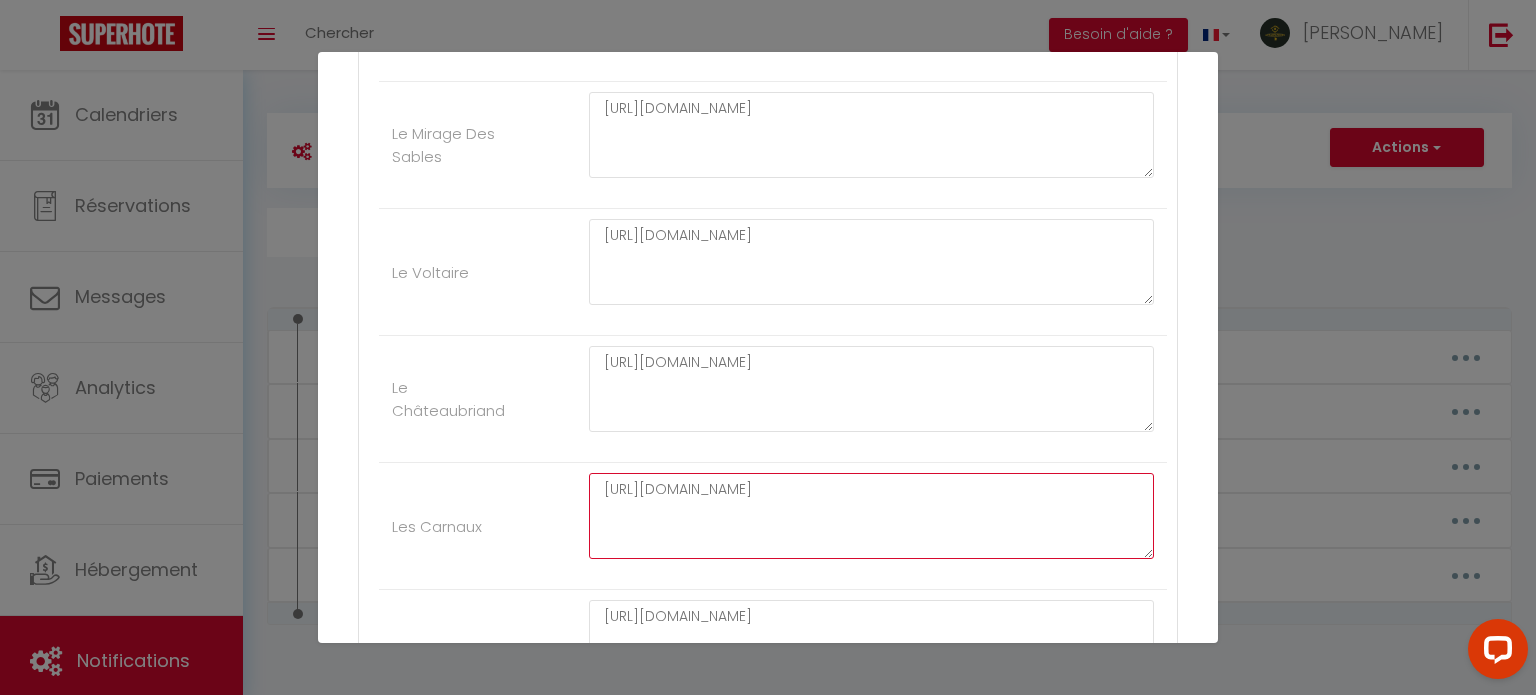 click on "[URL][DOMAIN_NAME]" at bounding box center [871, 516] 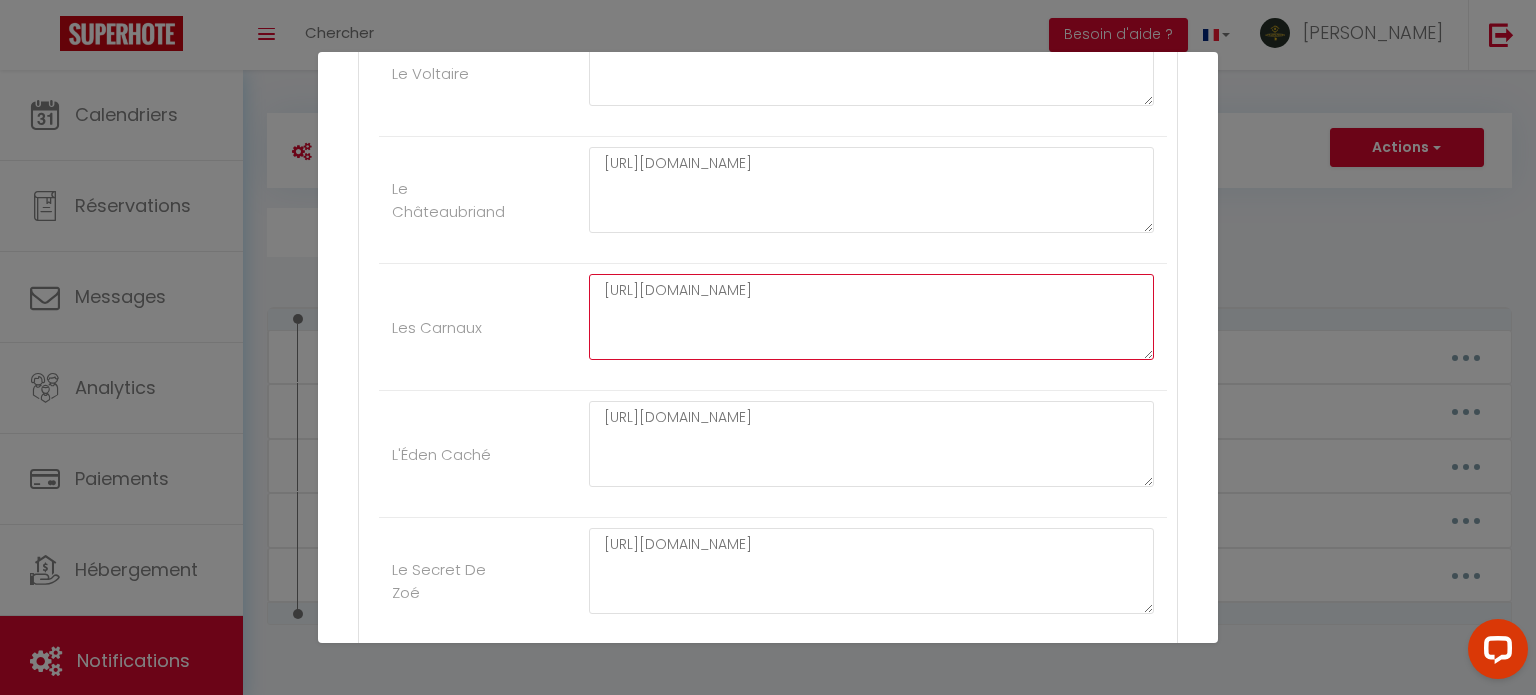 scroll, scrollTop: 1500, scrollLeft: 0, axis: vertical 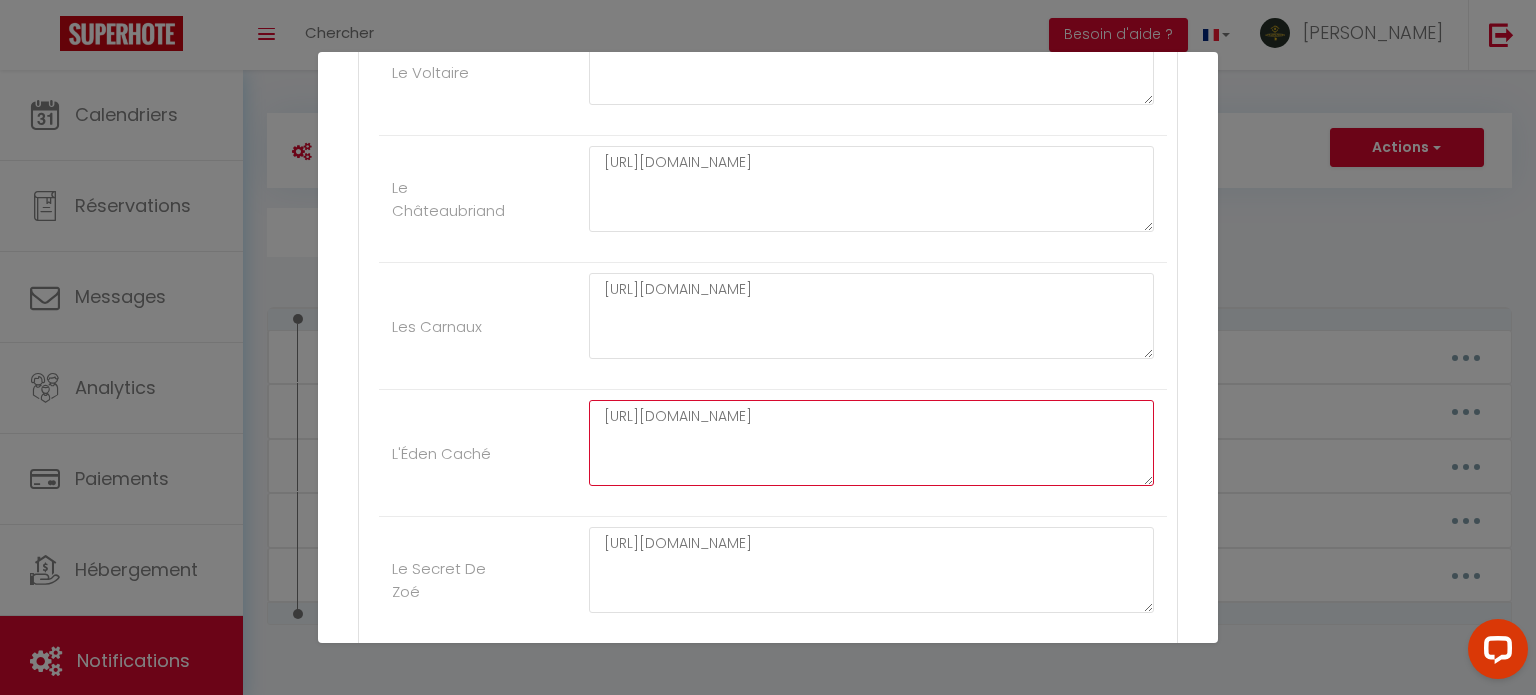 click on "[URL][DOMAIN_NAME]" at bounding box center [871, 443] 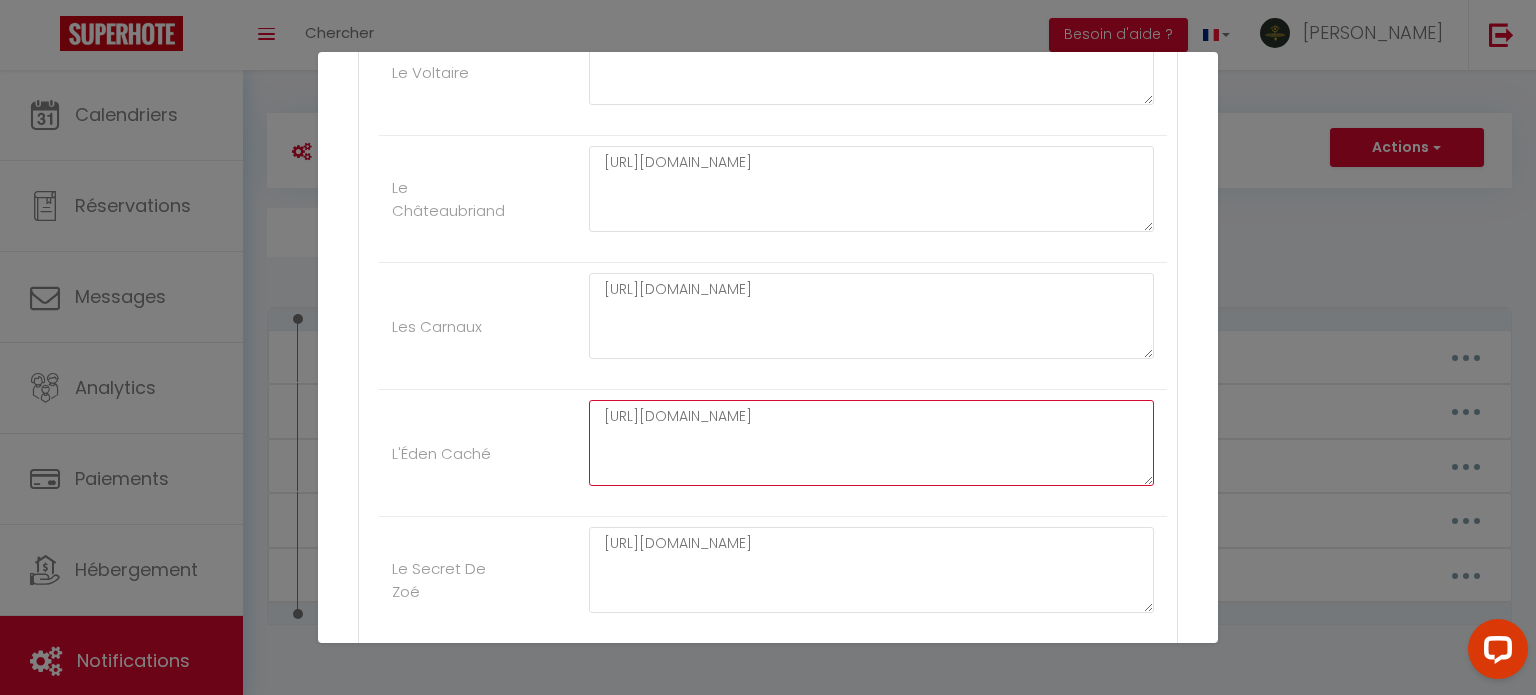 scroll, scrollTop: 1600, scrollLeft: 0, axis: vertical 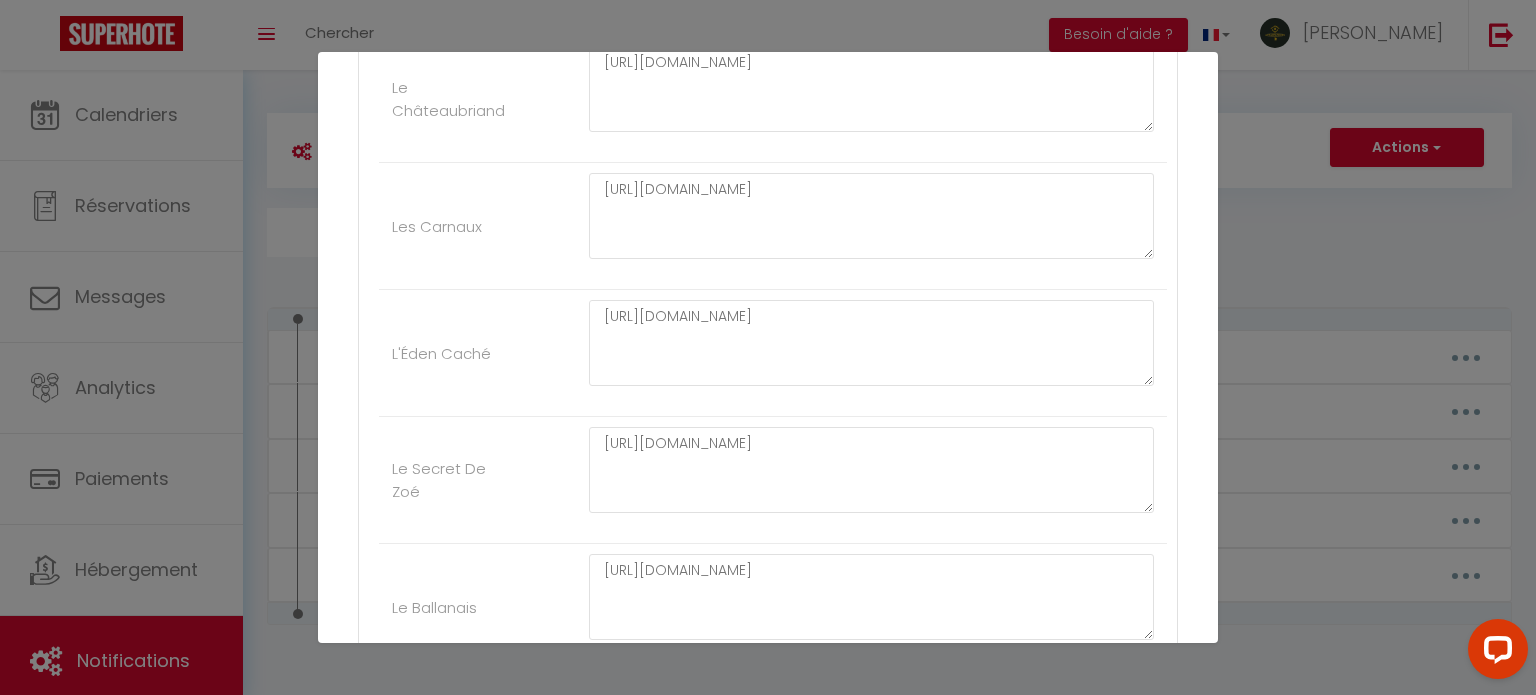 click on "L'Éden Caché     [URL][DOMAIN_NAME]" at bounding box center [773, 353] 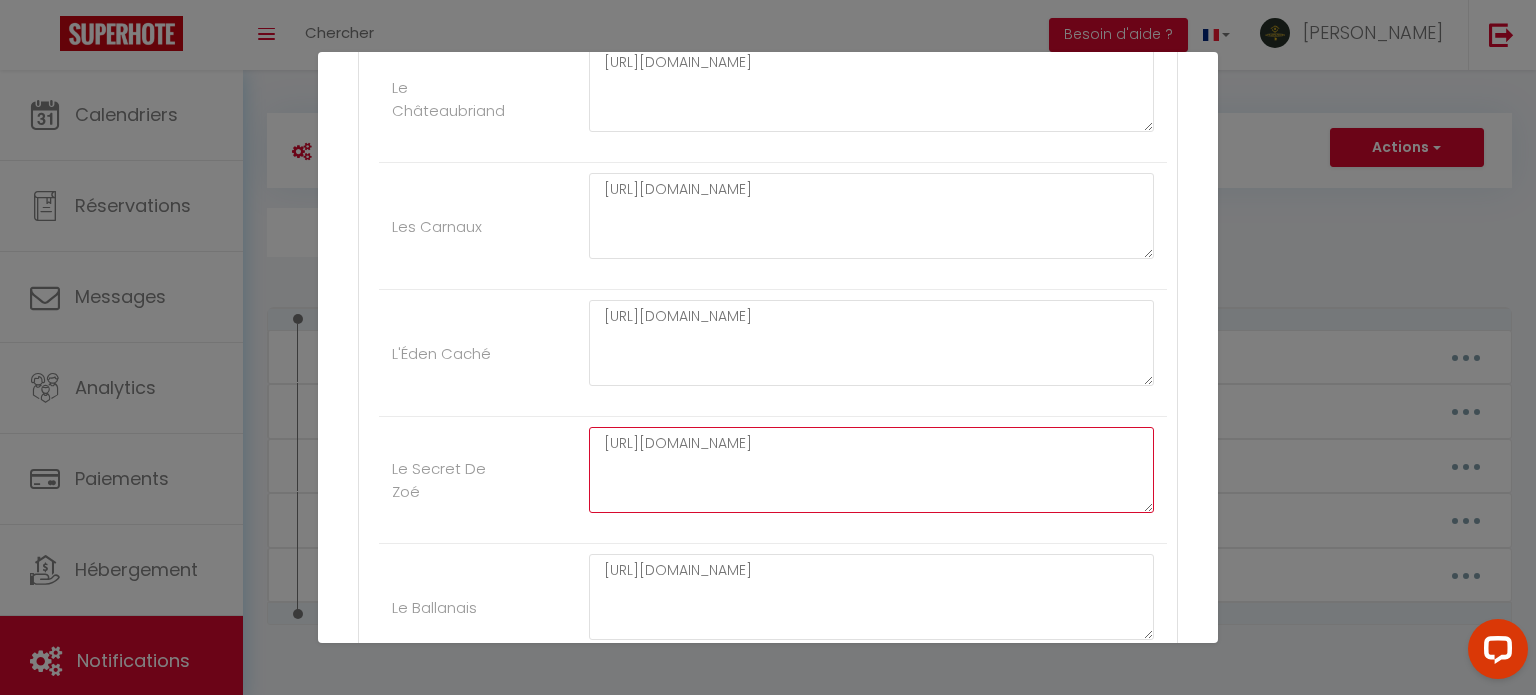 click on "[URL][DOMAIN_NAME]" at bounding box center [871, 470] 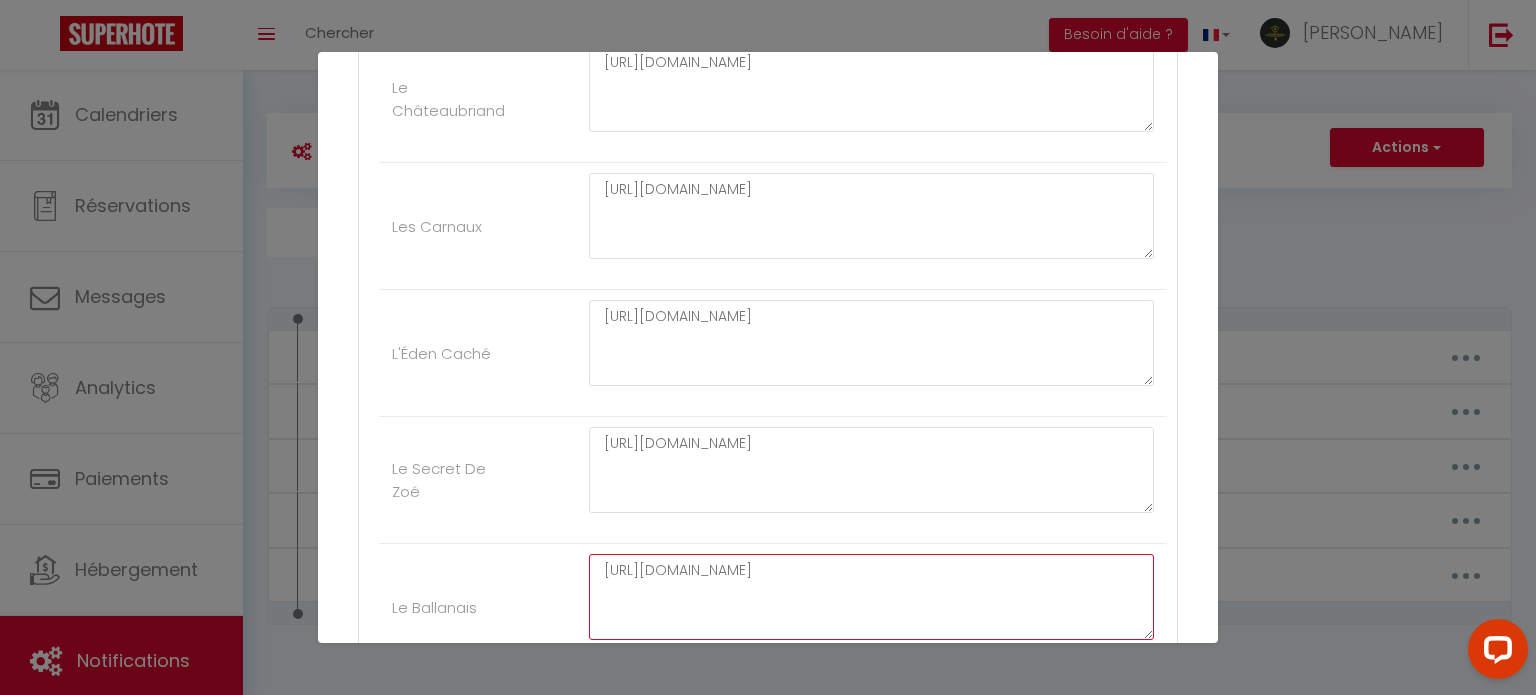 click on "[URL][DOMAIN_NAME]" at bounding box center (871, 597) 